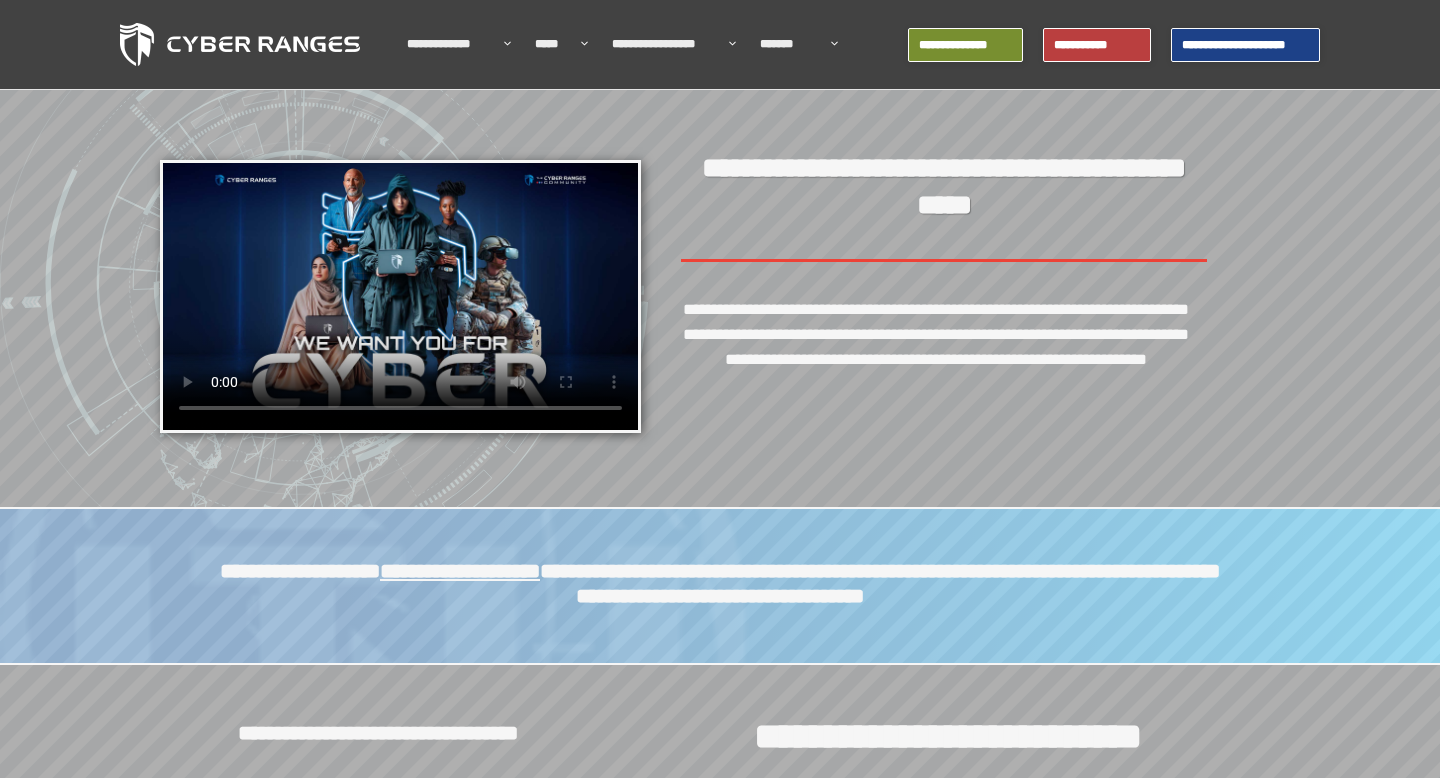 scroll, scrollTop: 0, scrollLeft: 0, axis: both 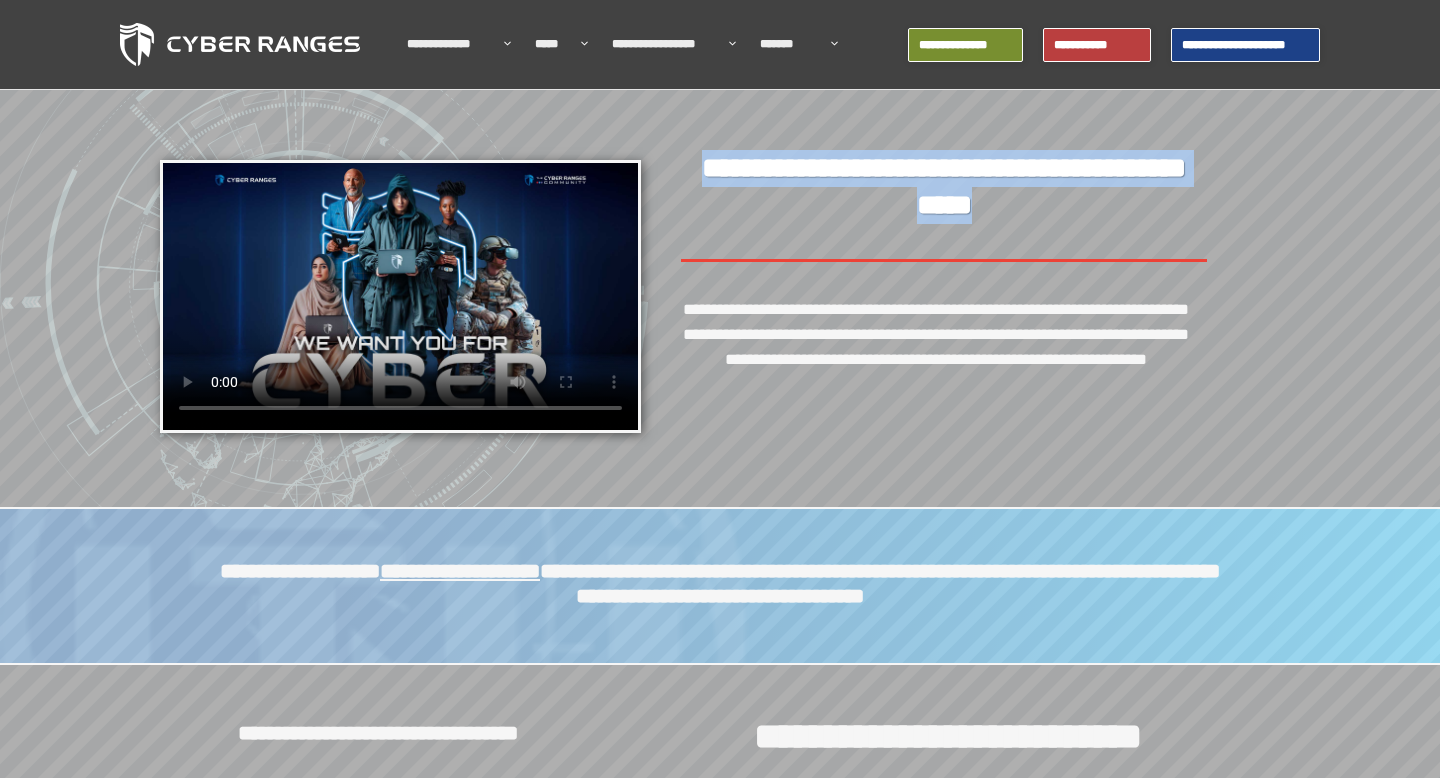 drag, startPoint x: 1146, startPoint y: 205, endPoint x: 703, endPoint y: 178, distance: 443.82202 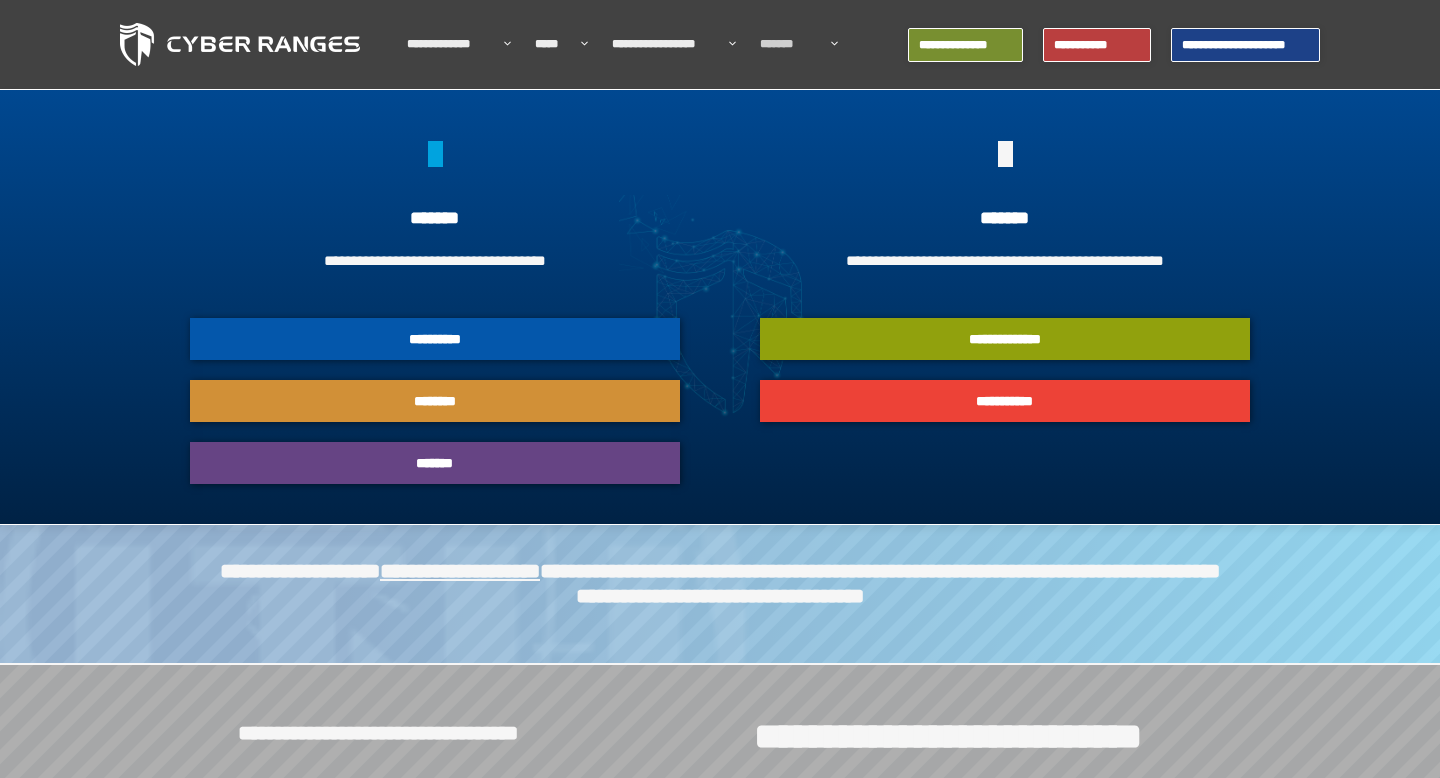 click on "********" at bounding box center [435, 401] 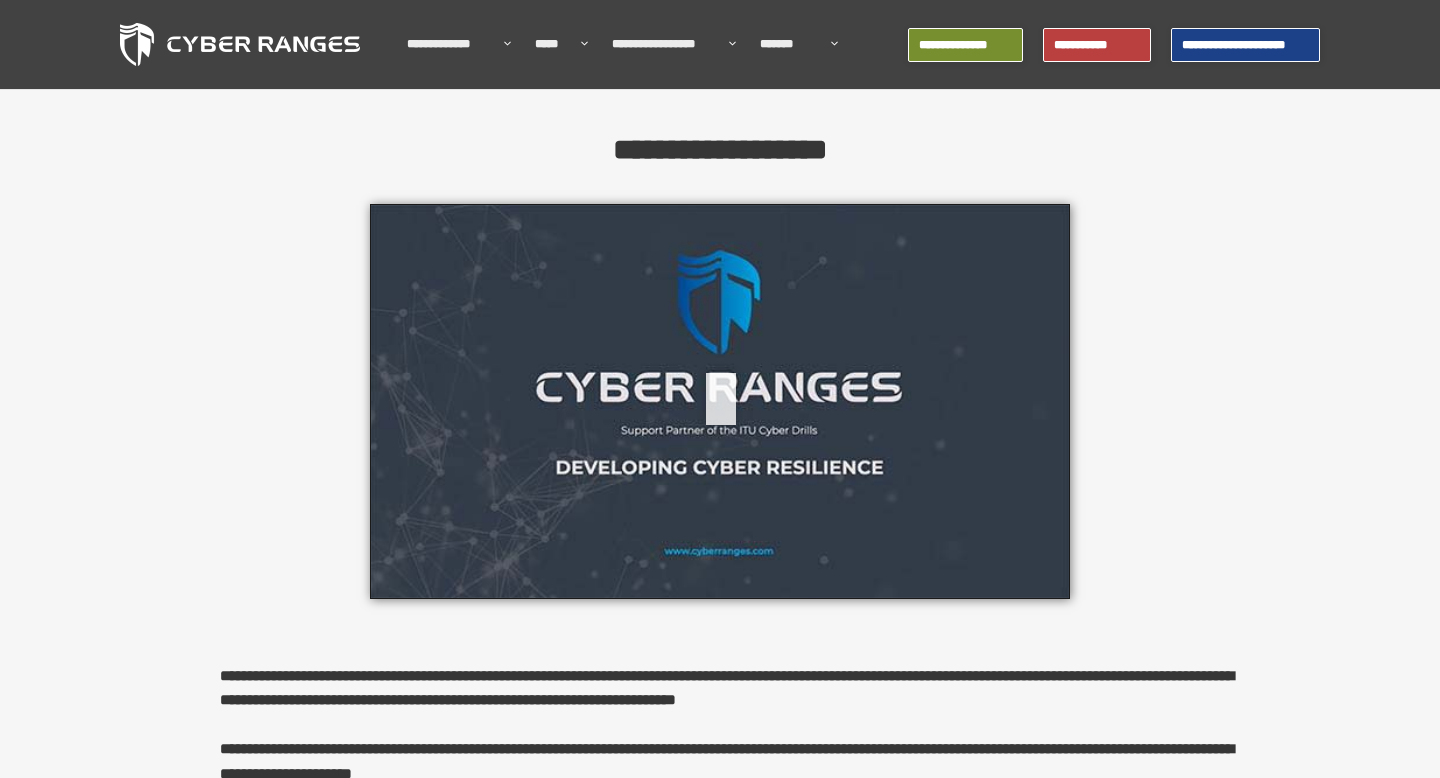 scroll, scrollTop: 0, scrollLeft: 0, axis: both 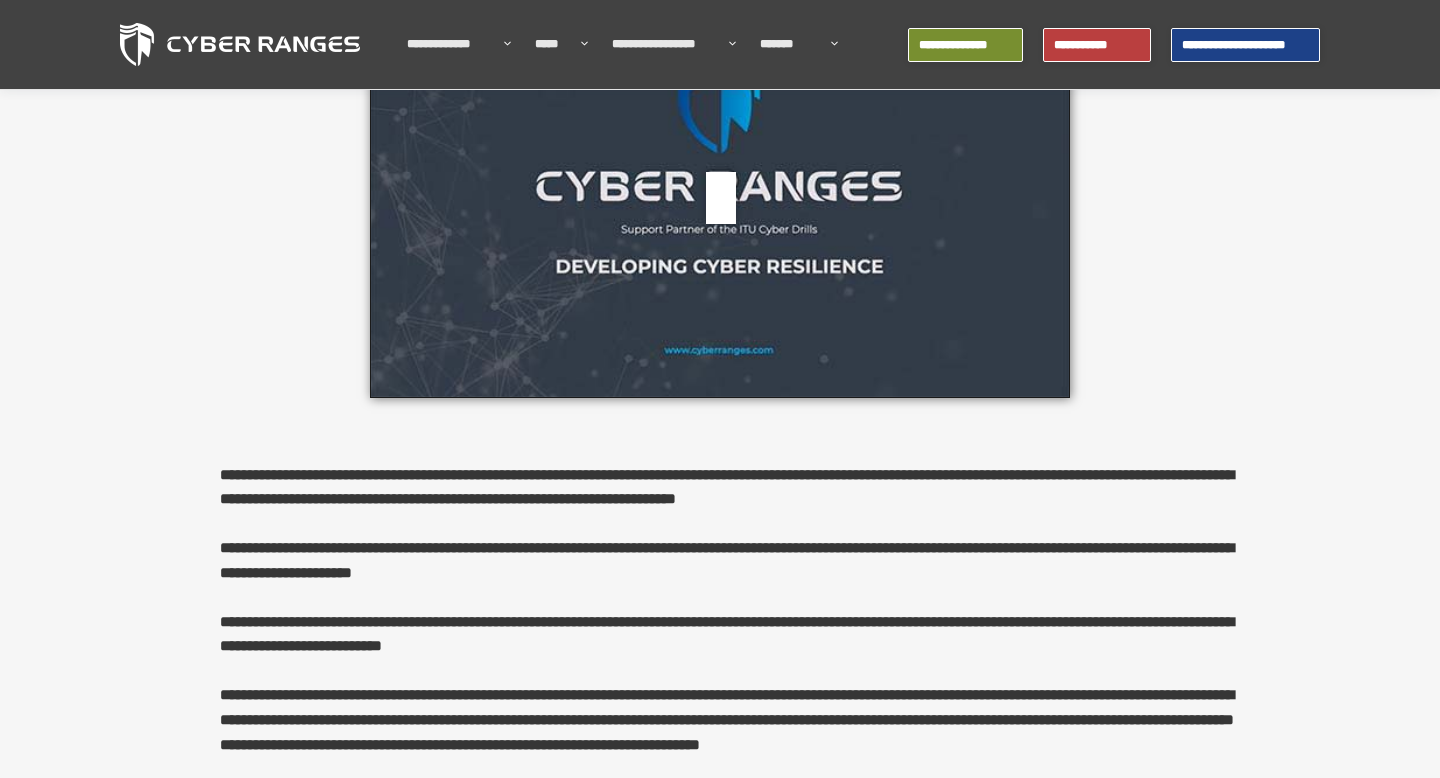 click at bounding box center [720, 200] 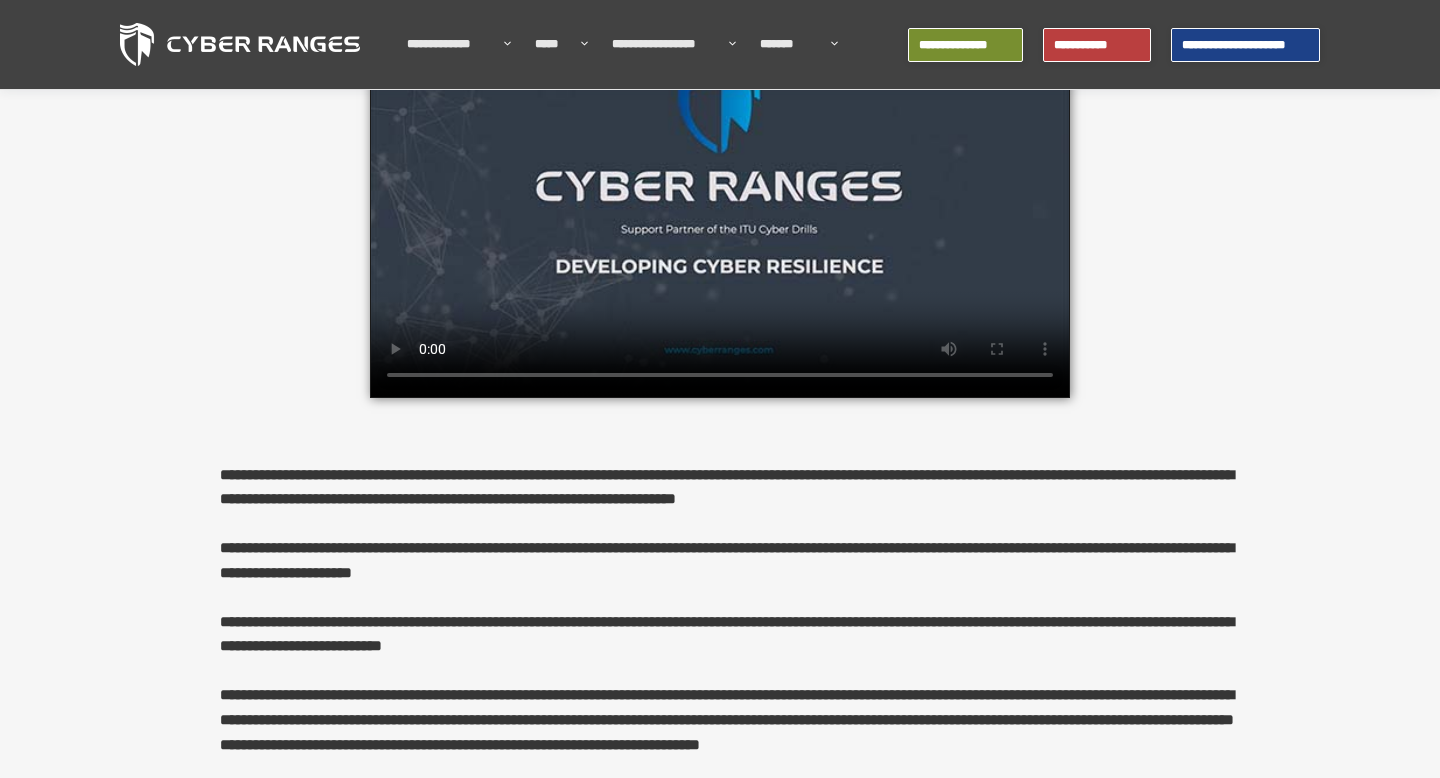 click at bounding box center (720, 200) 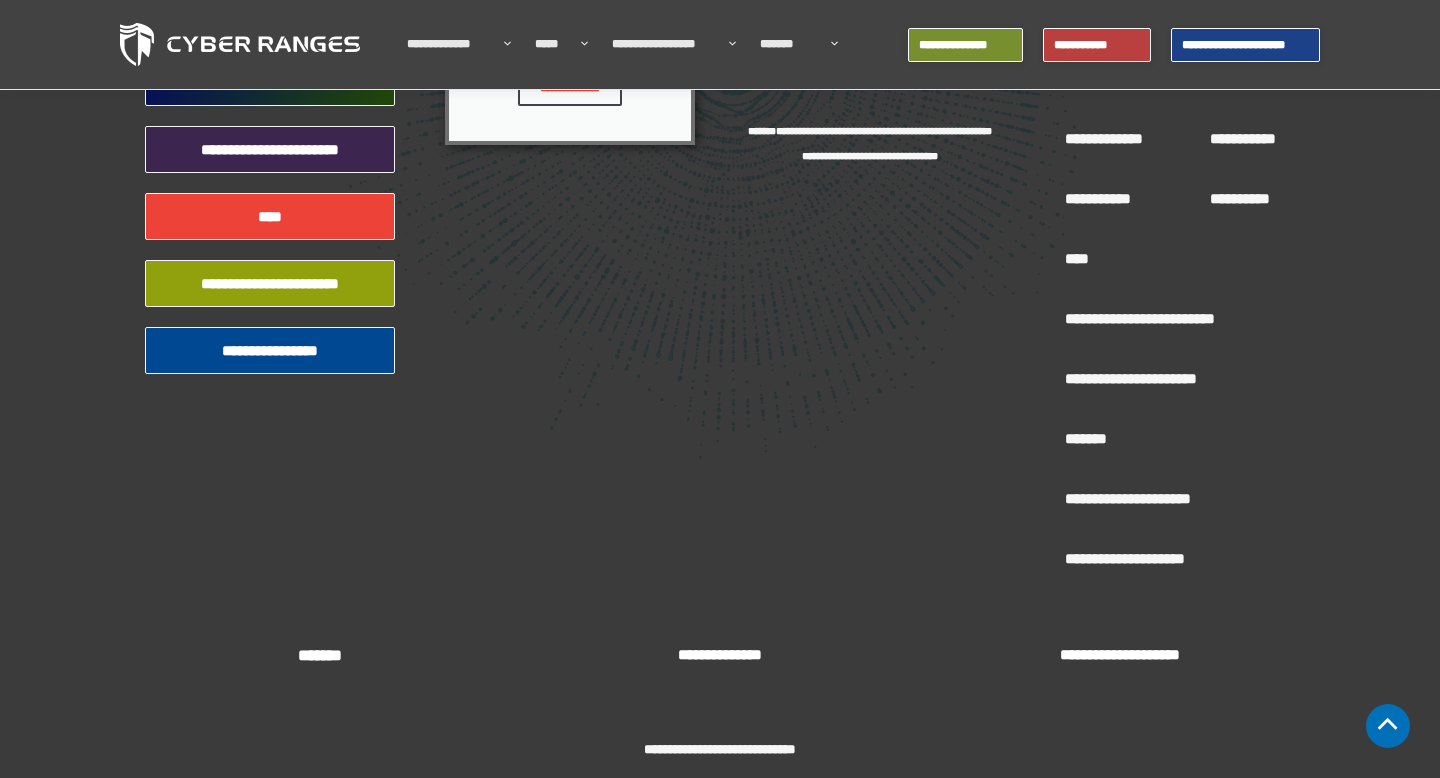 scroll, scrollTop: 2546, scrollLeft: 0, axis: vertical 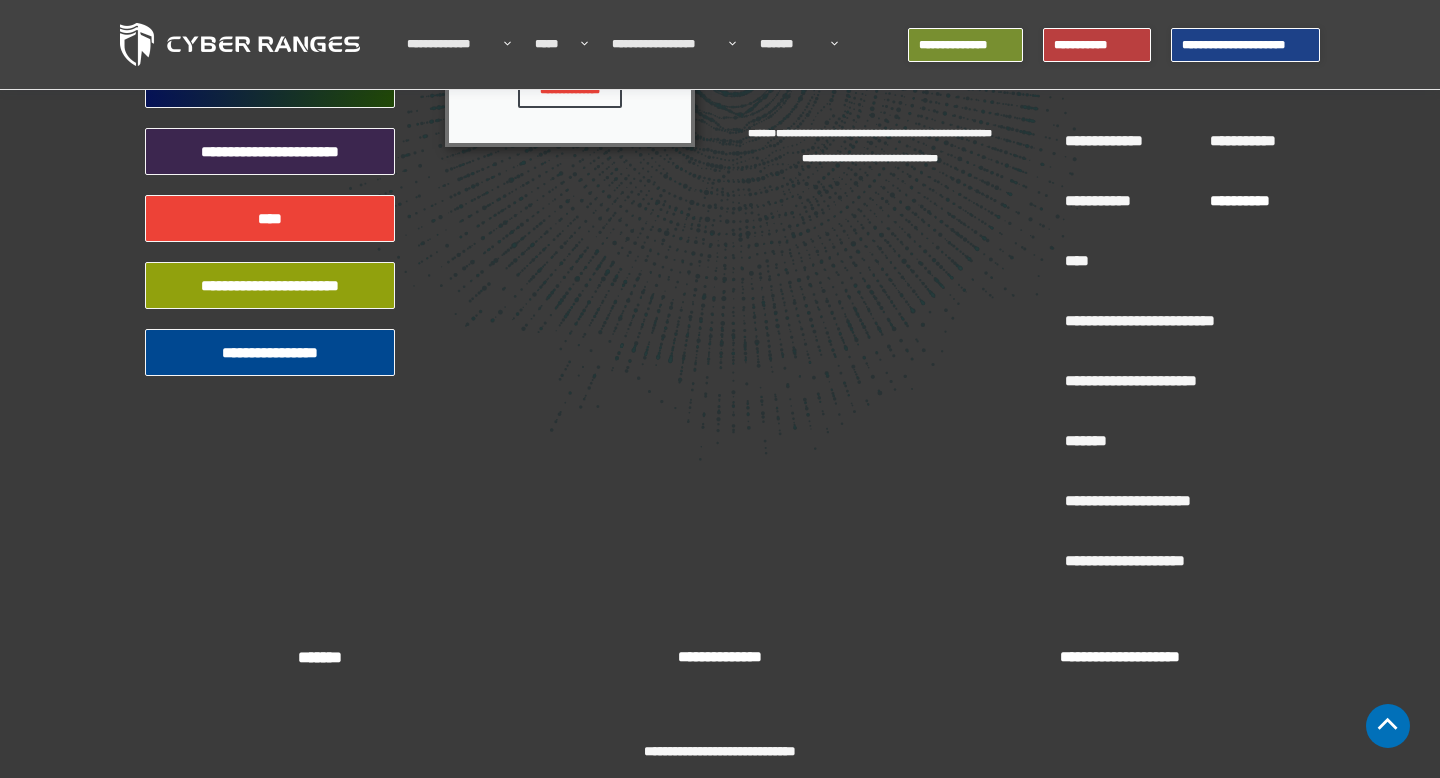 click on "**********" 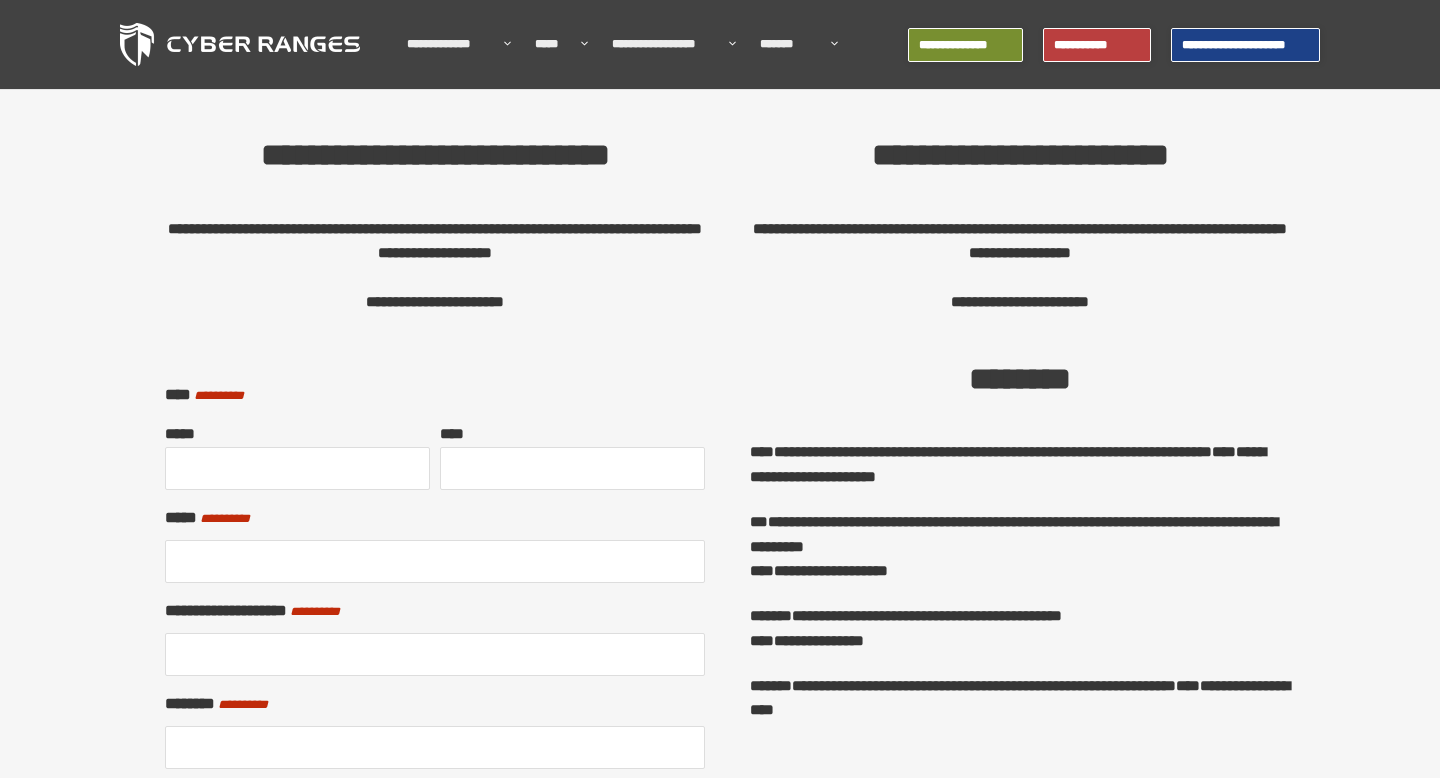 scroll, scrollTop: 0, scrollLeft: 0, axis: both 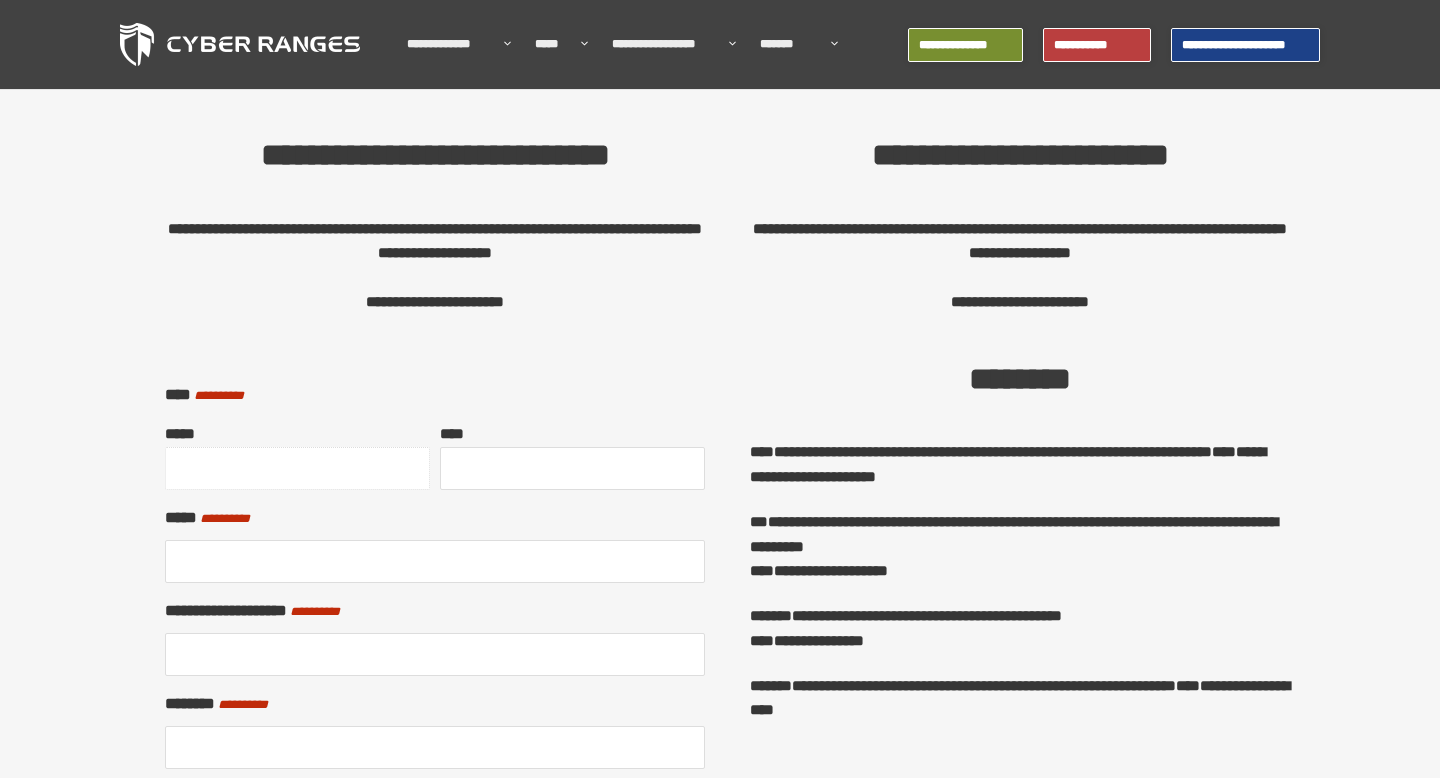 click on "*****" at bounding box center [297, 468] 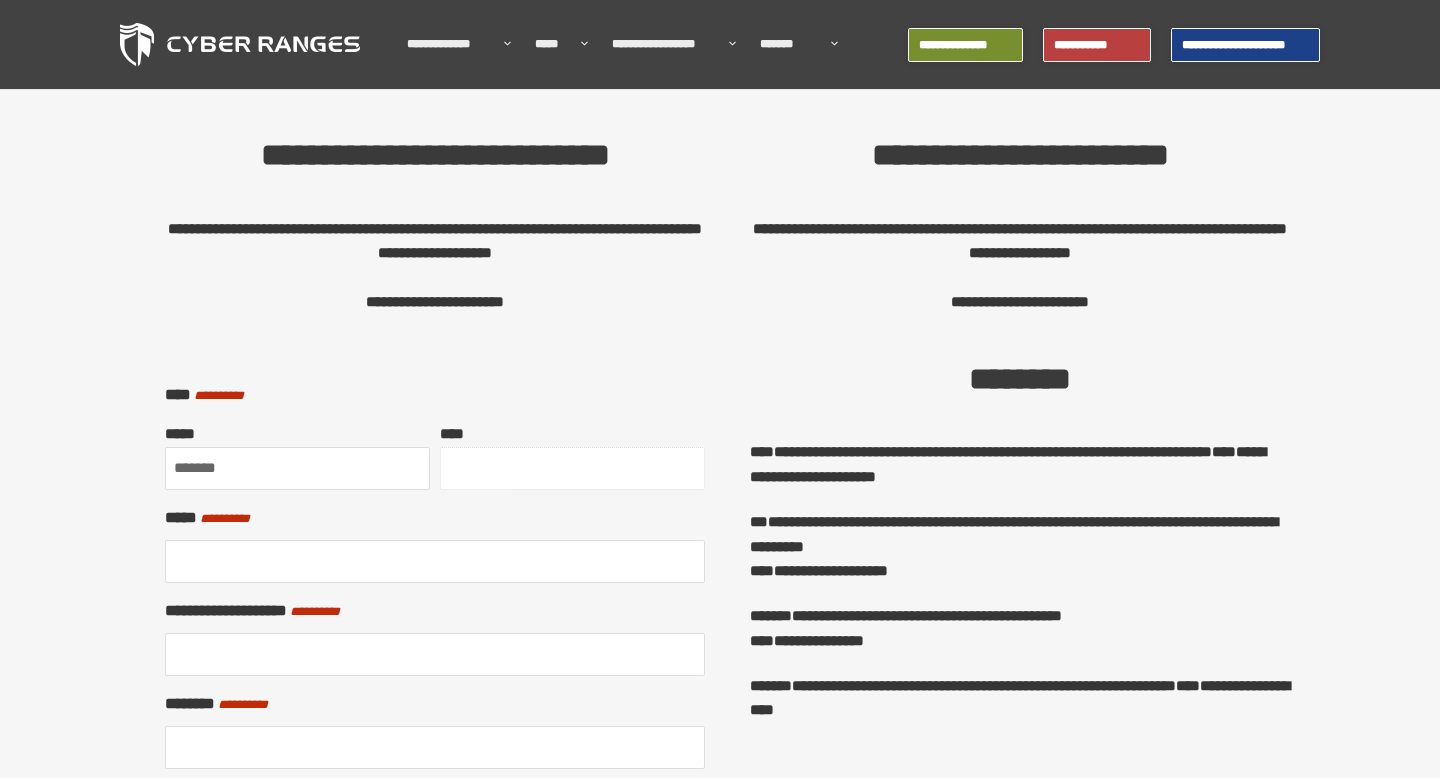 type on "*****" 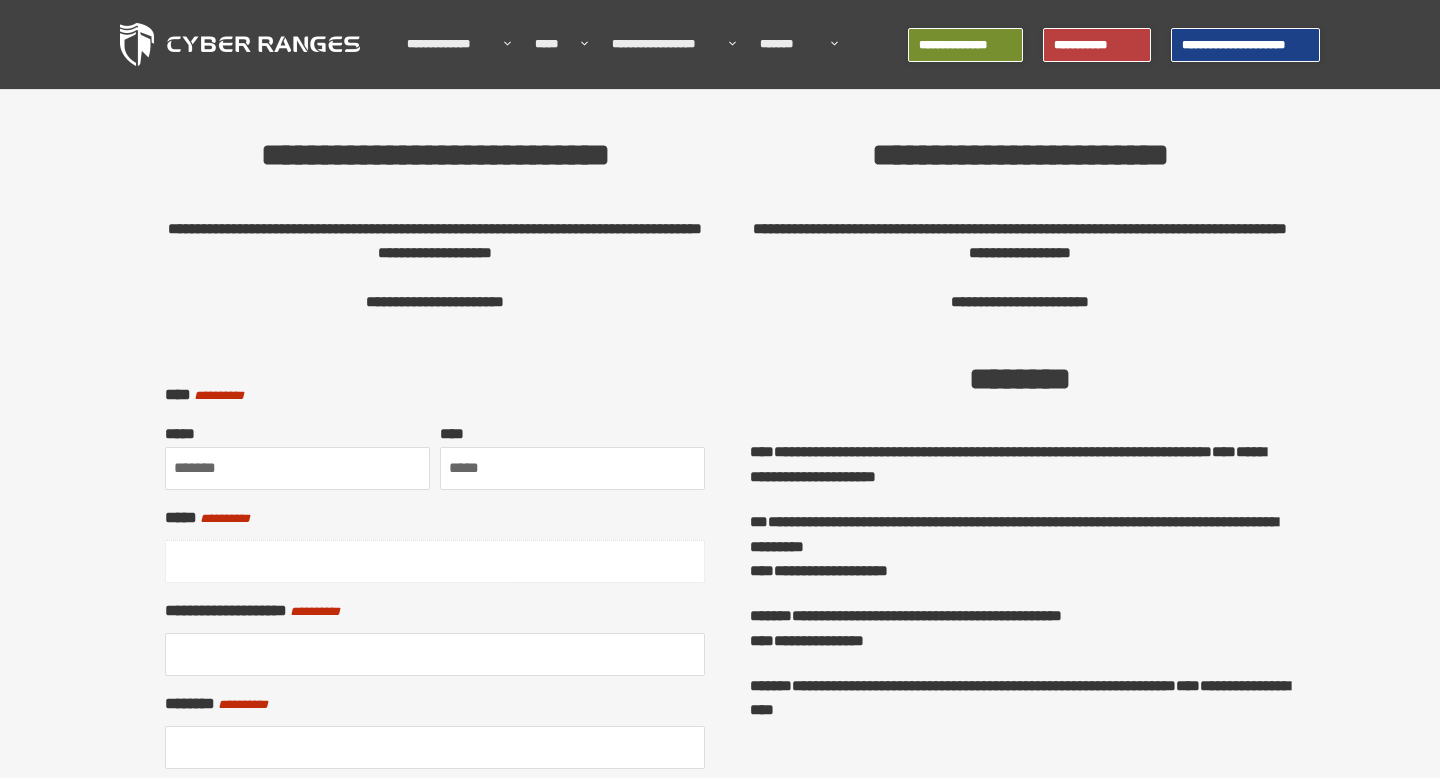 type on "**********" 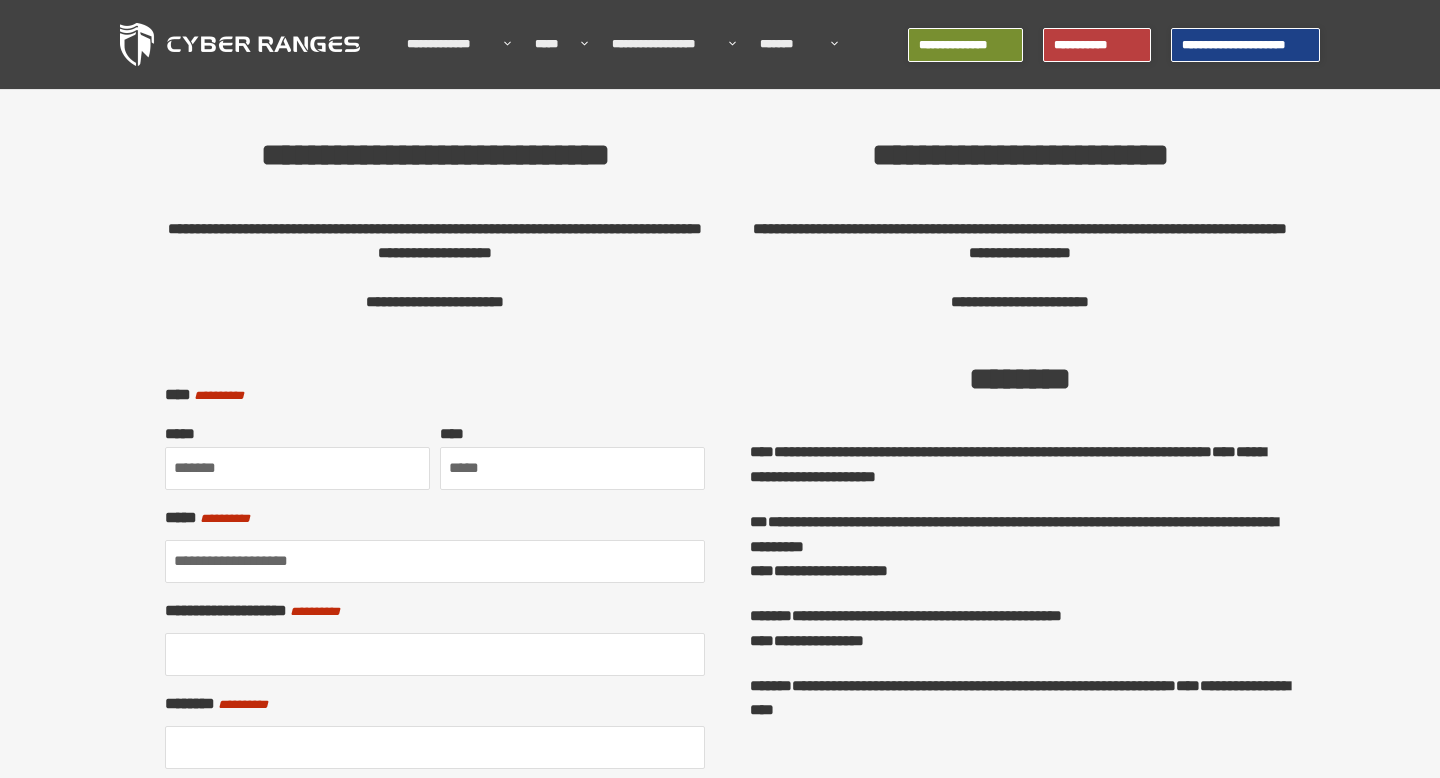 type on "**********" 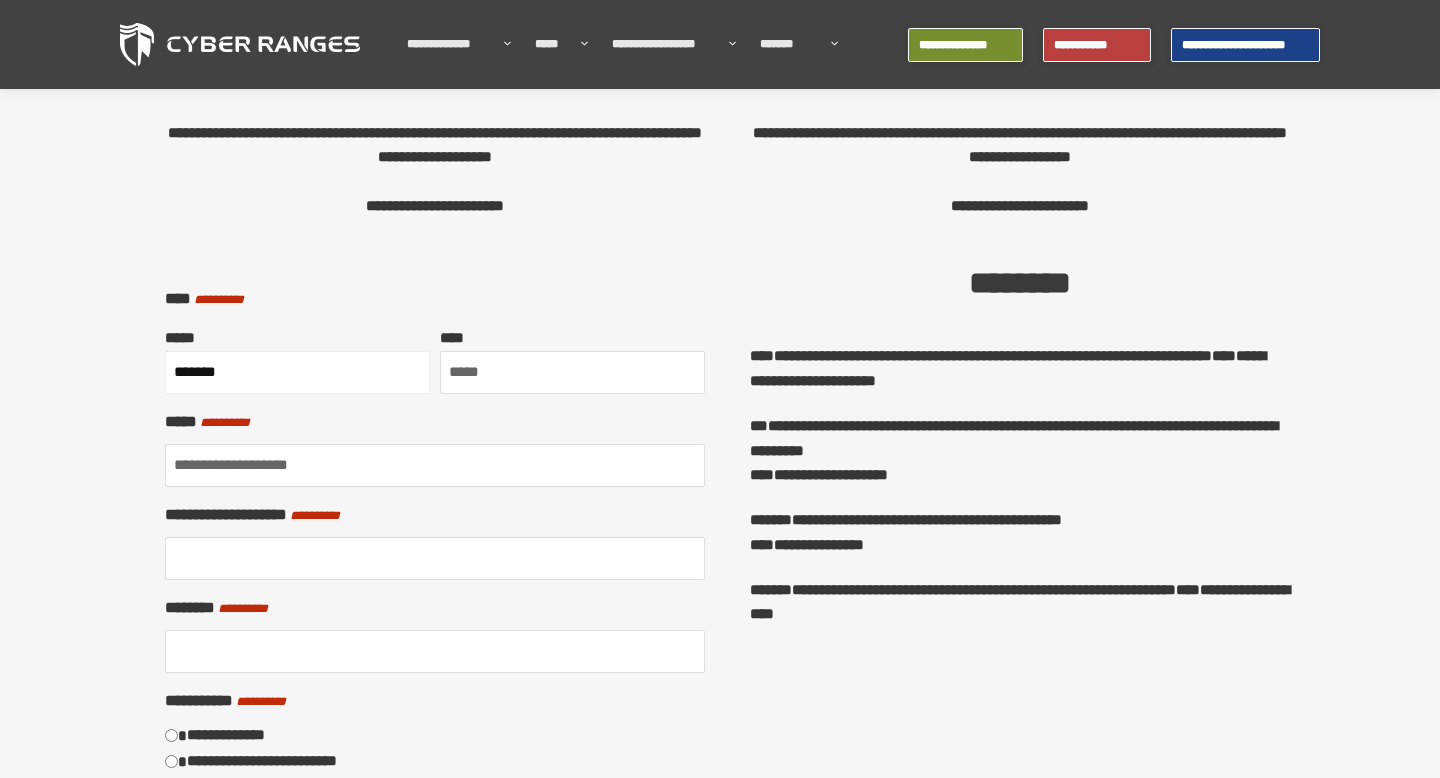 scroll, scrollTop: 105, scrollLeft: 0, axis: vertical 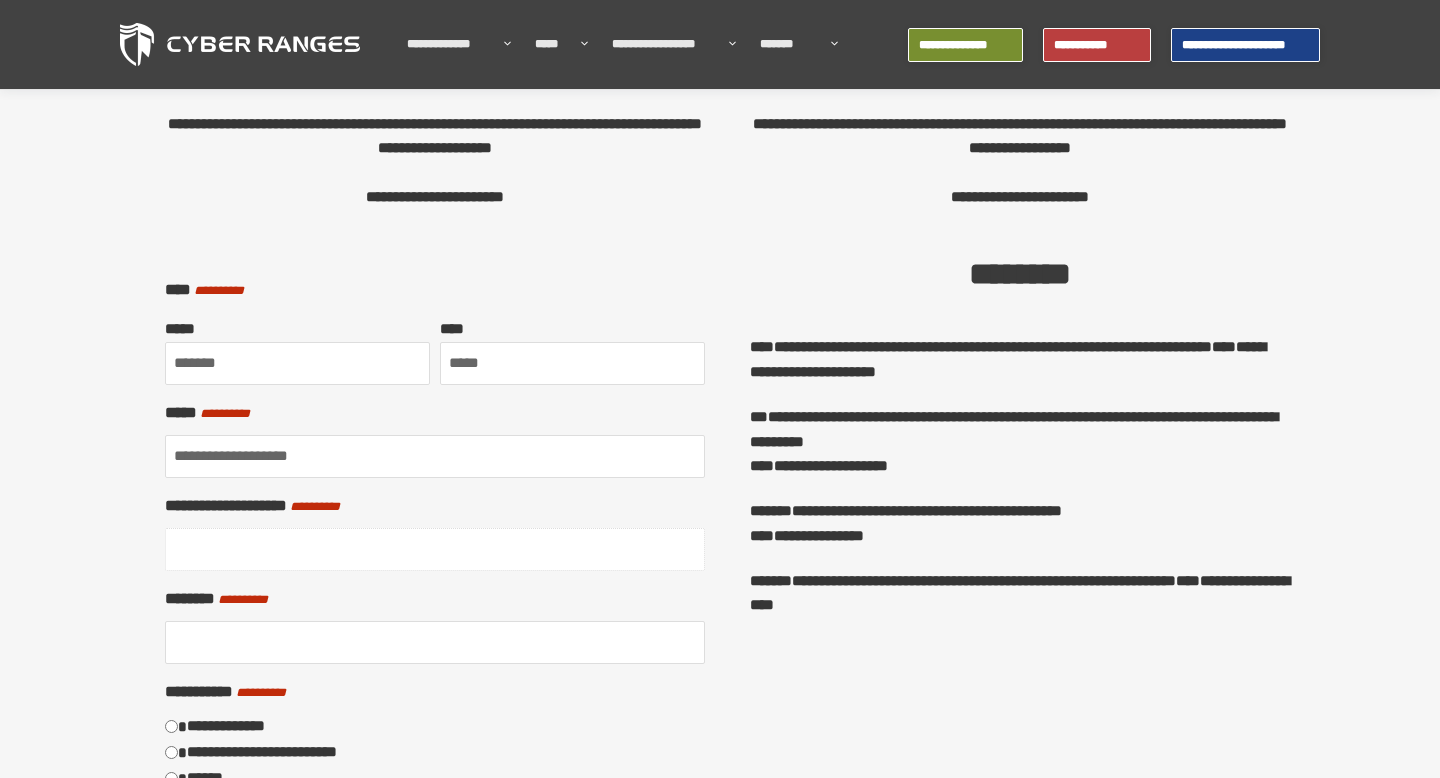 click on "**********" at bounding box center [435, 549] 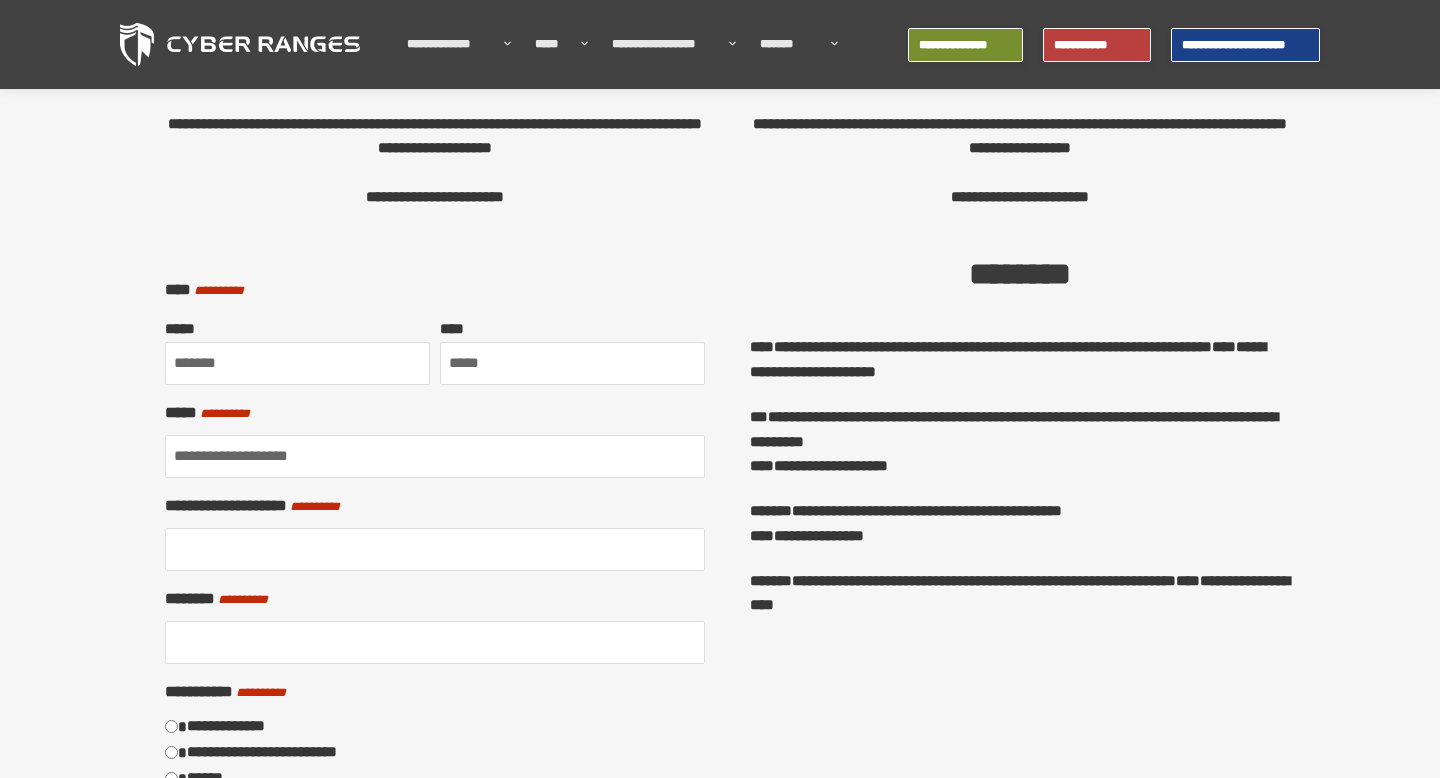 click on "**********" at bounding box center (720, 963) 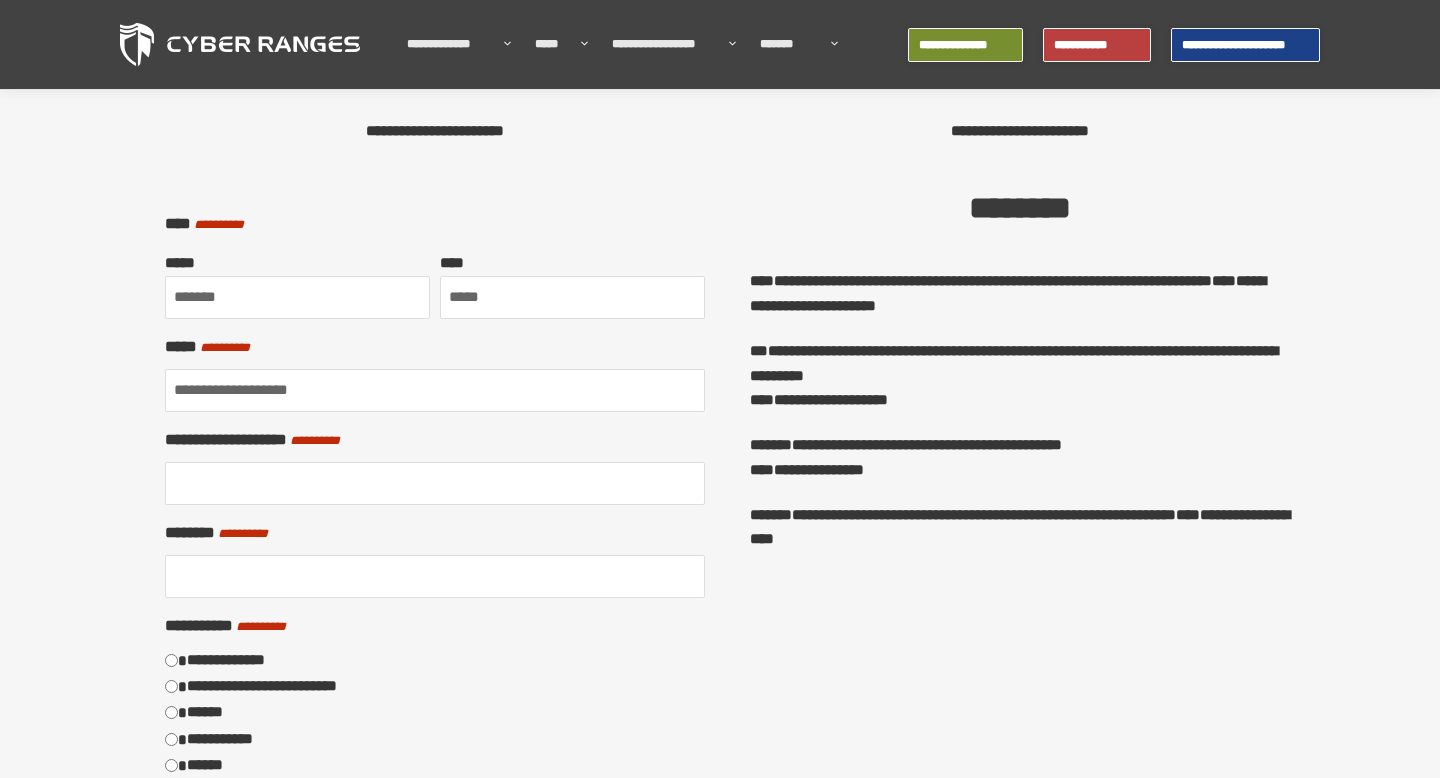 scroll, scrollTop: 164, scrollLeft: 0, axis: vertical 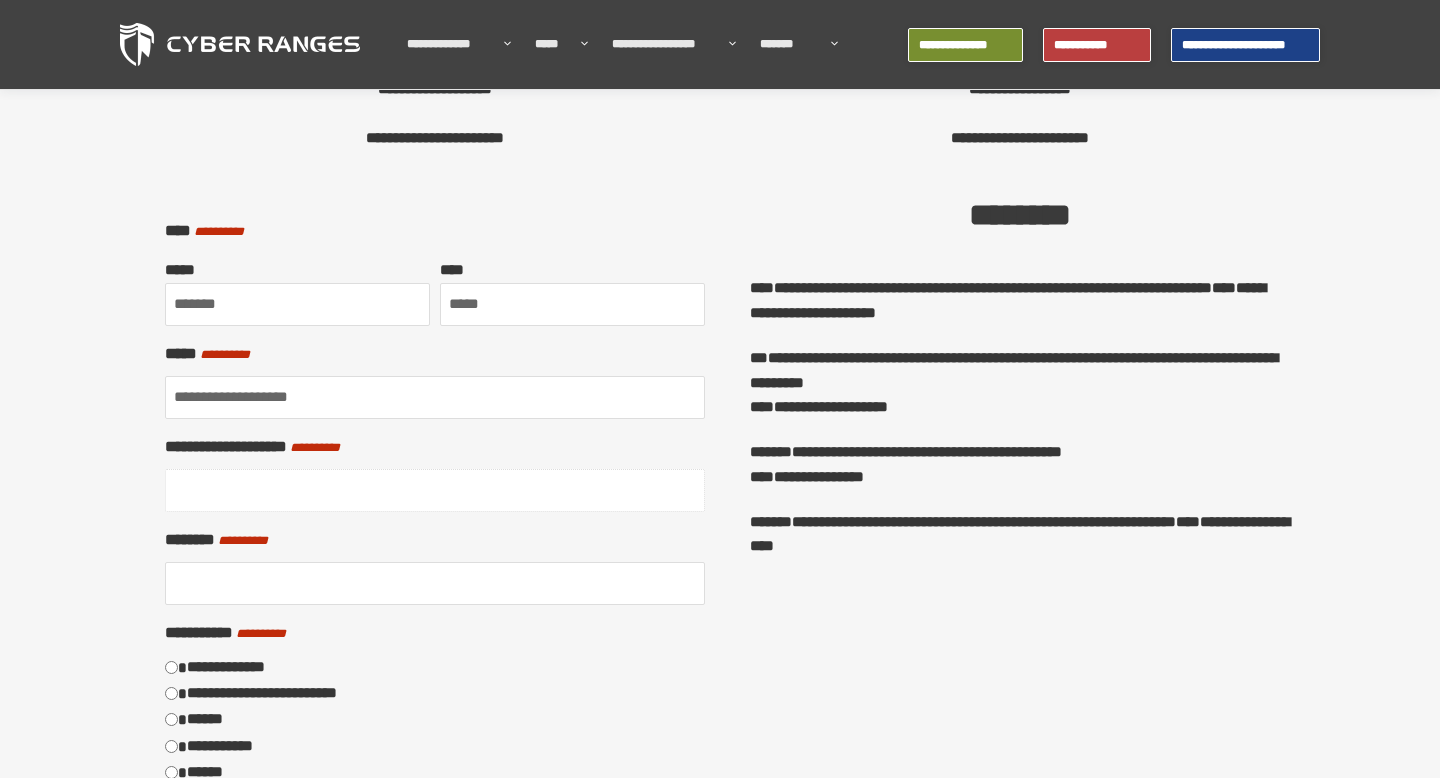 click on "**********" at bounding box center (435, 490) 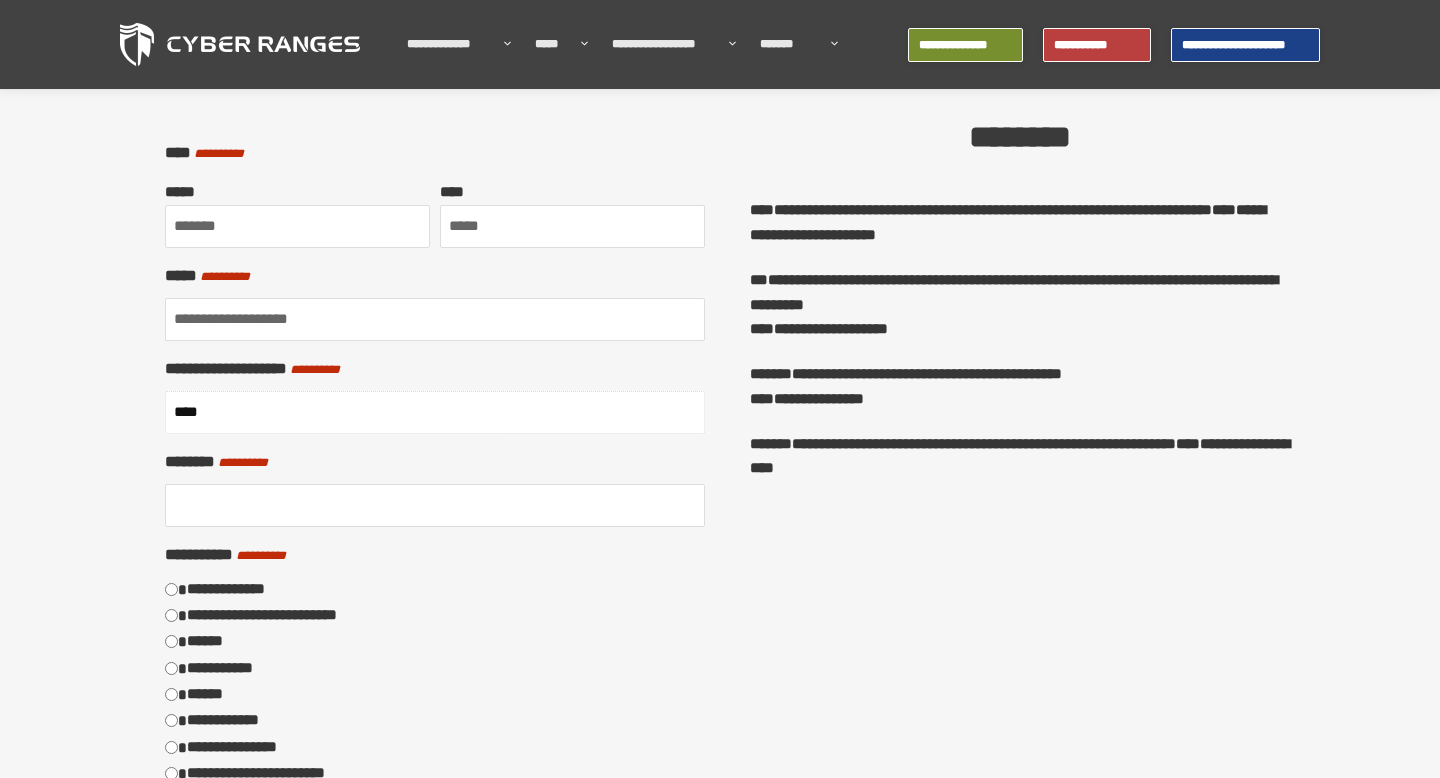 scroll, scrollTop: 246, scrollLeft: 0, axis: vertical 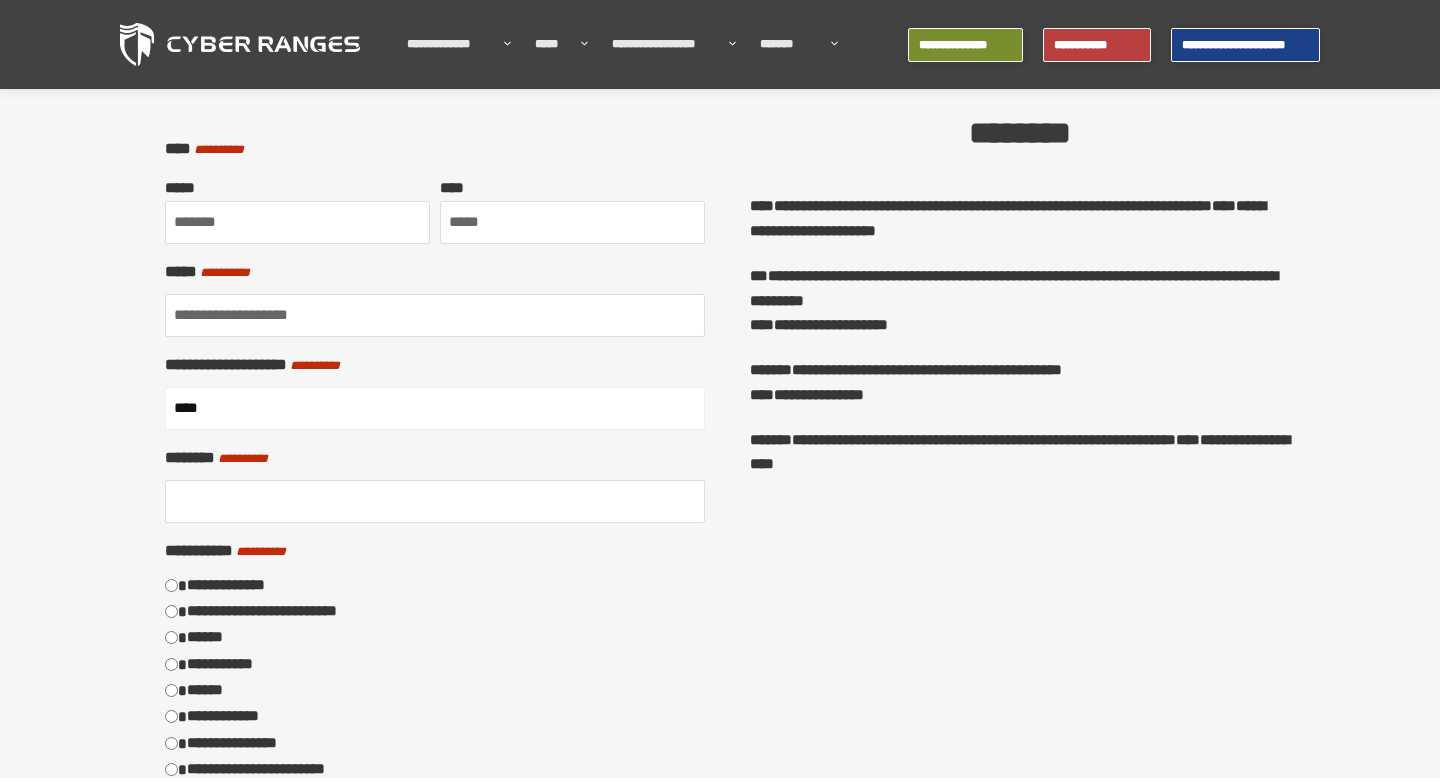 type on "****" 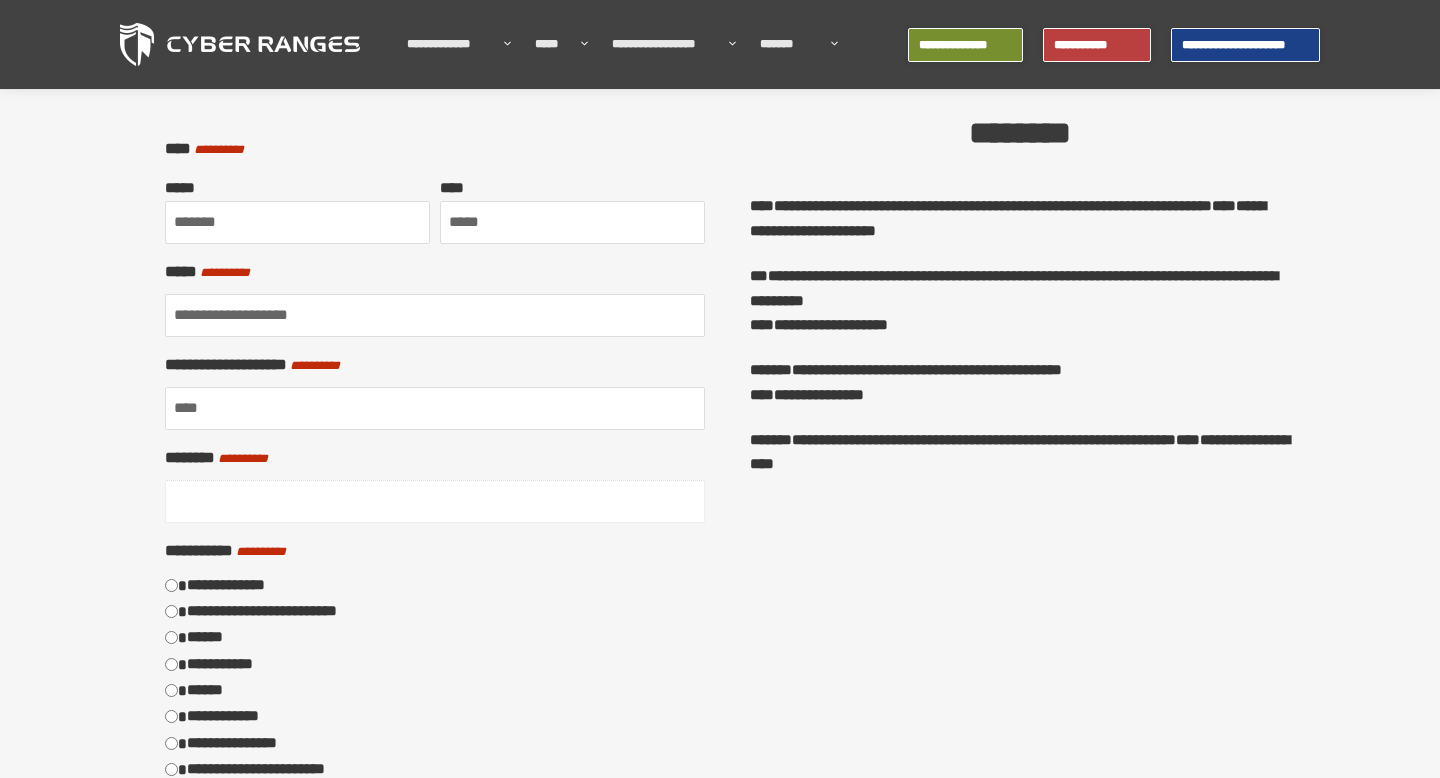 click on "**********" at bounding box center [435, 501] 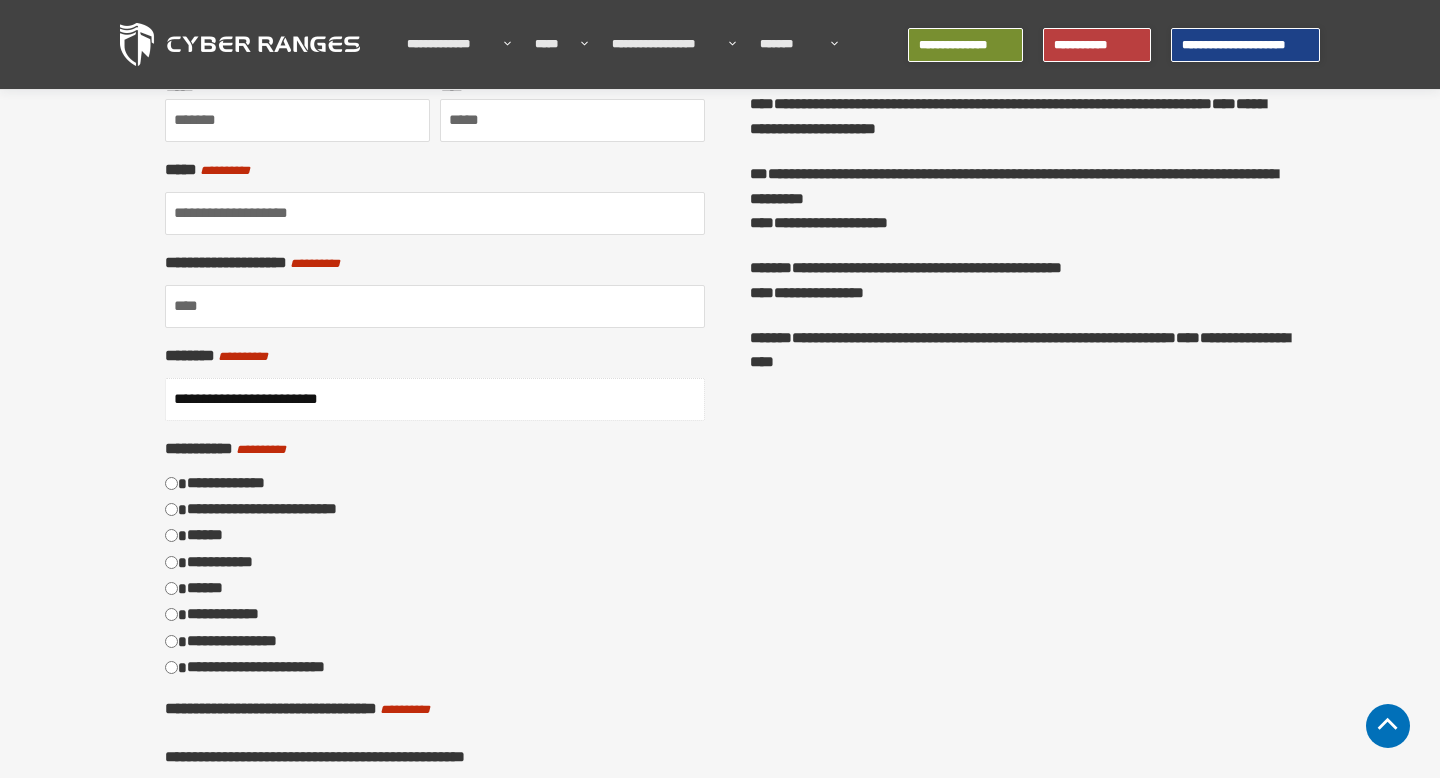 scroll, scrollTop: 352, scrollLeft: 0, axis: vertical 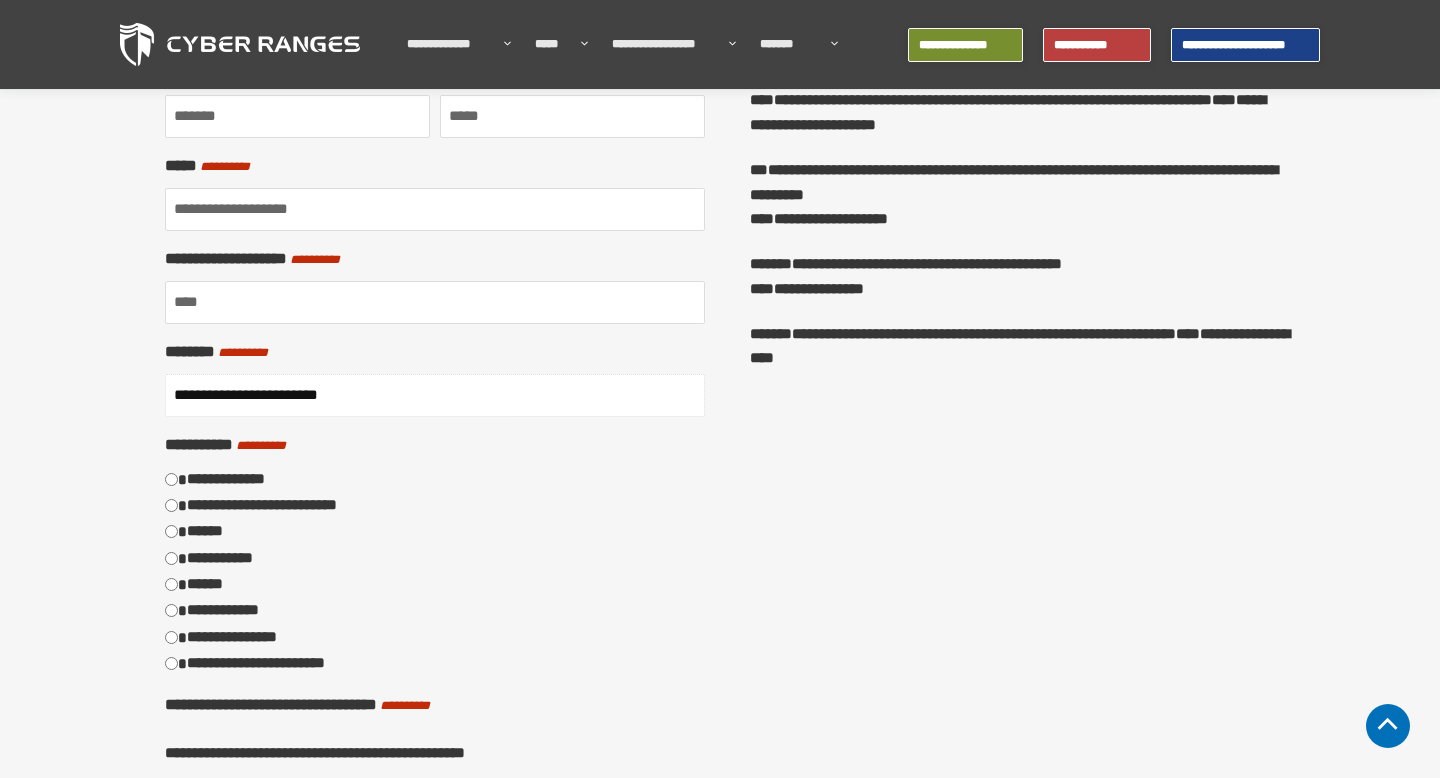 type on "**********" 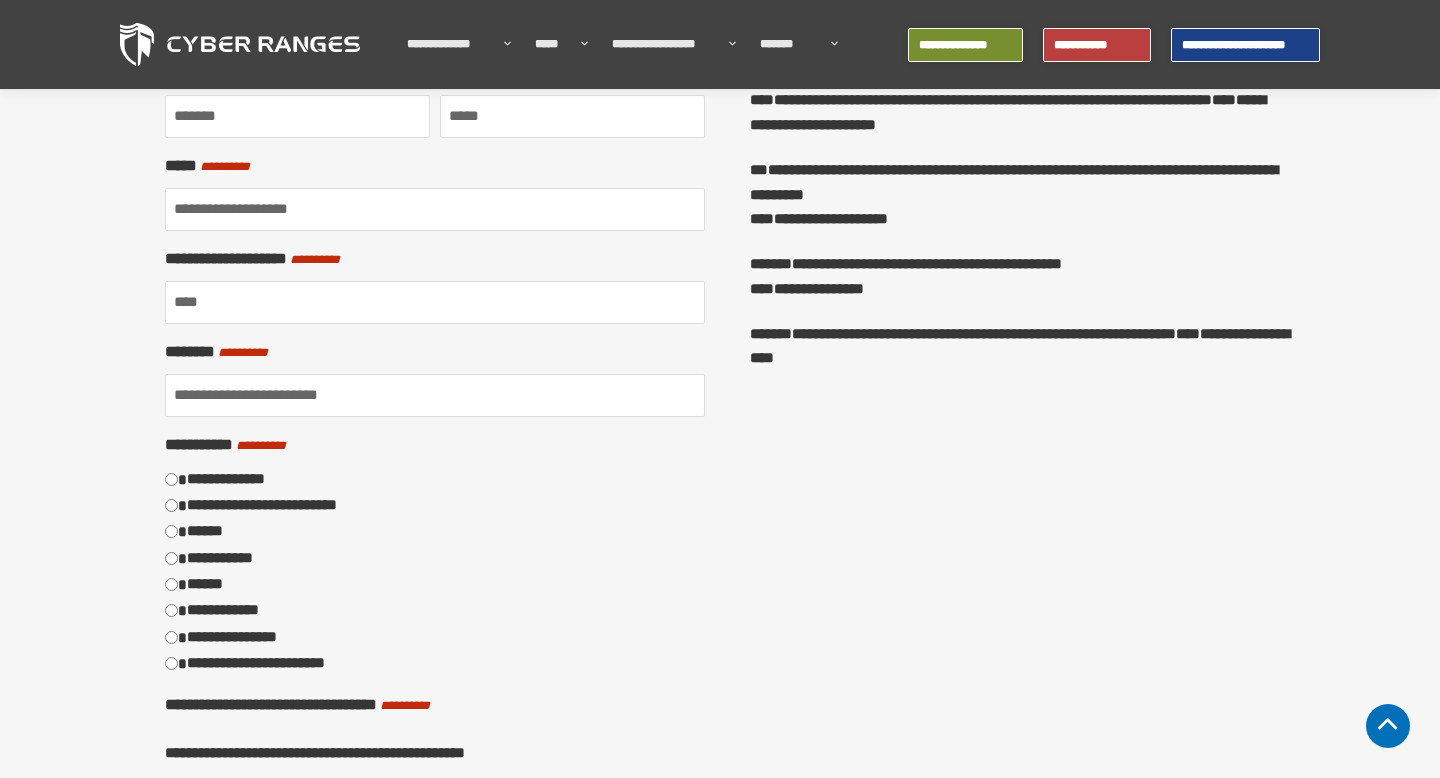 click on "******" at bounding box center [208, 584] 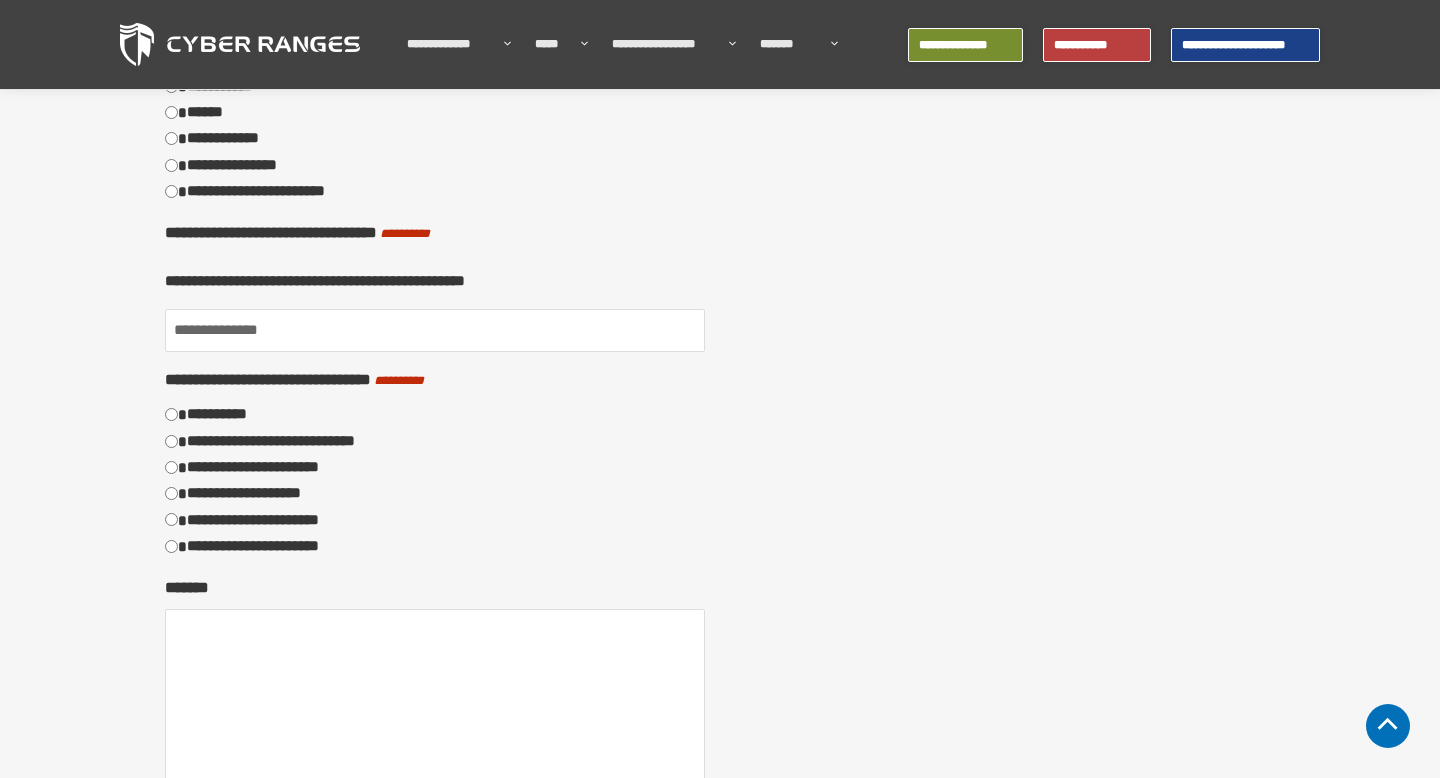 scroll, scrollTop: 831, scrollLeft: 0, axis: vertical 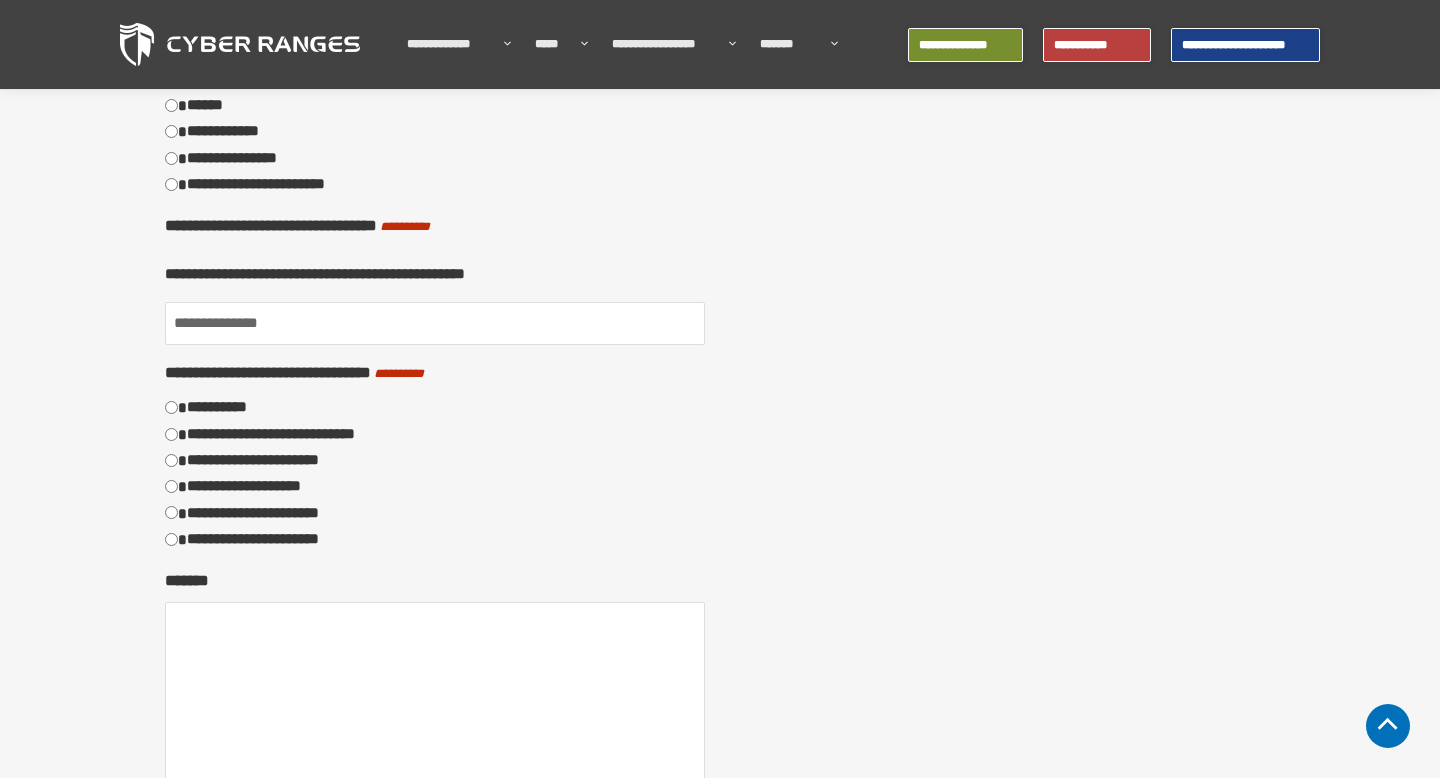 click on "**********" at bounding box center (266, 513) 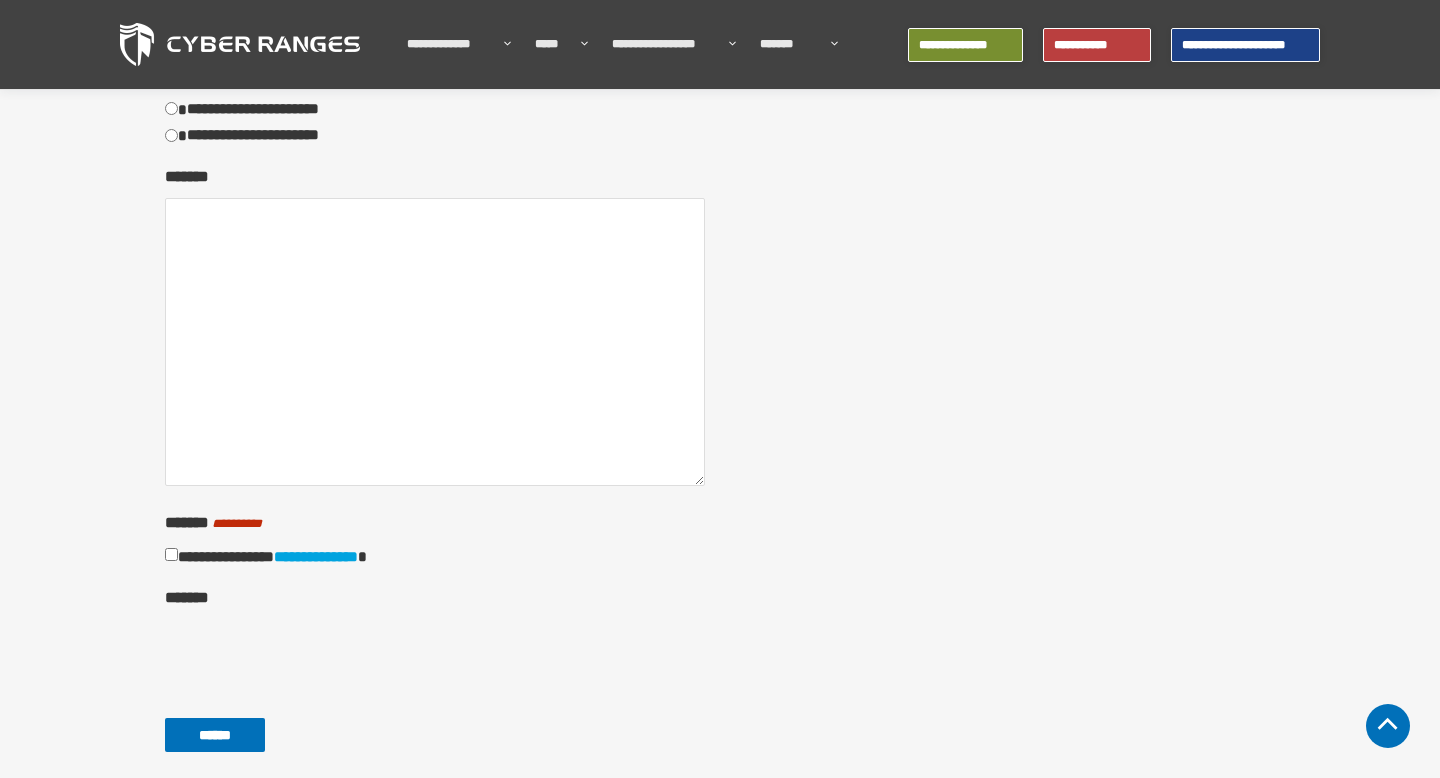 scroll, scrollTop: 1234, scrollLeft: 0, axis: vertical 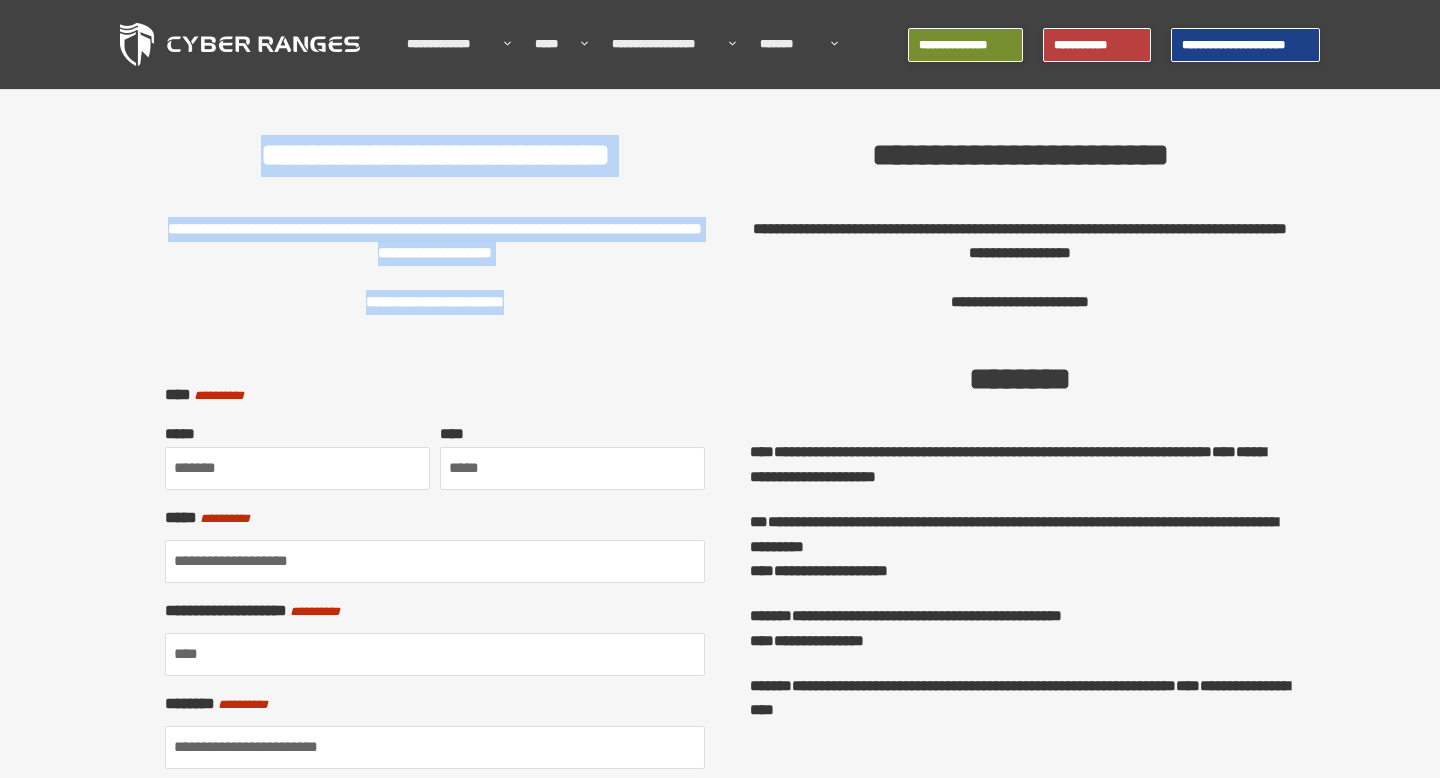 drag, startPoint x: 185, startPoint y: 151, endPoint x: 544, endPoint y: 302, distance: 389.46375 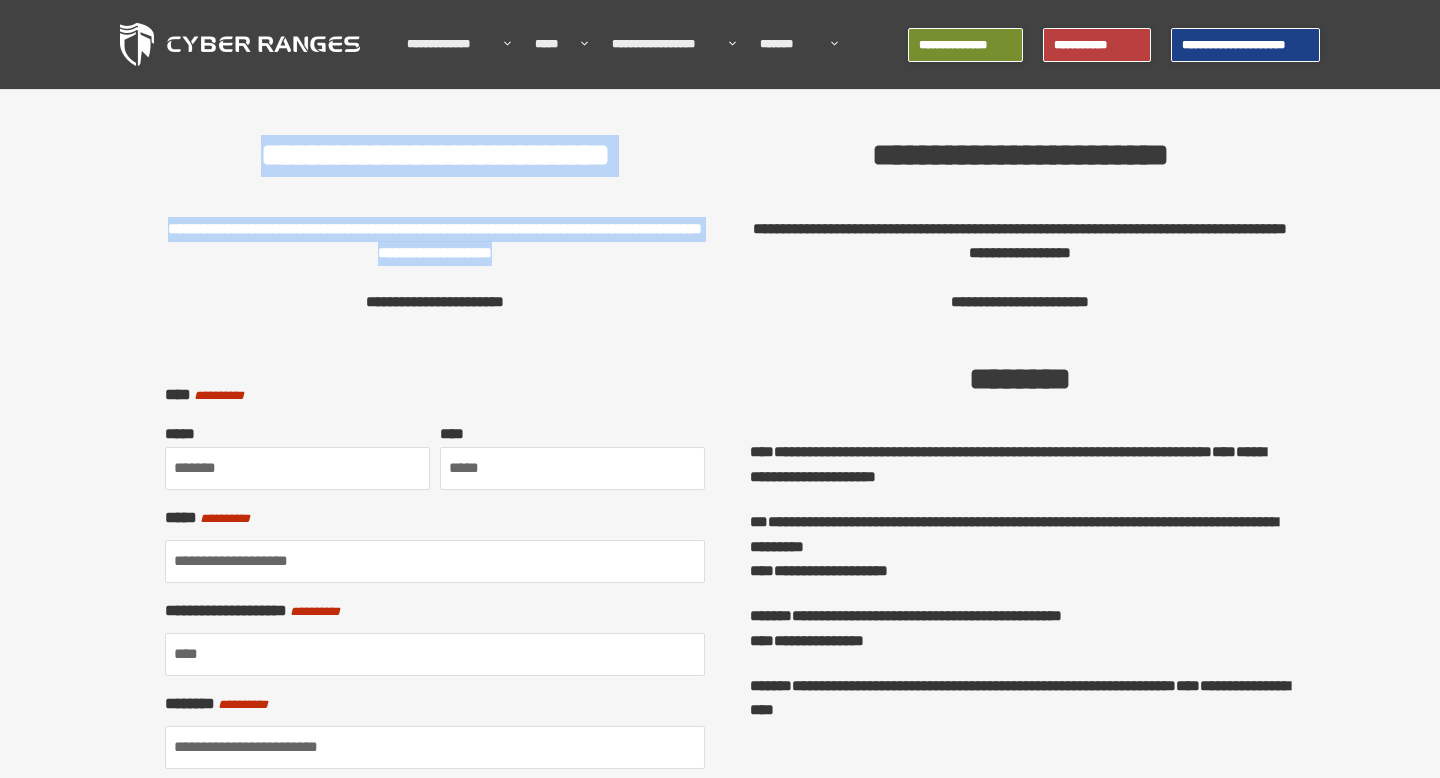 drag, startPoint x: 630, startPoint y: 250, endPoint x: 156, endPoint y: 163, distance: 481.91803 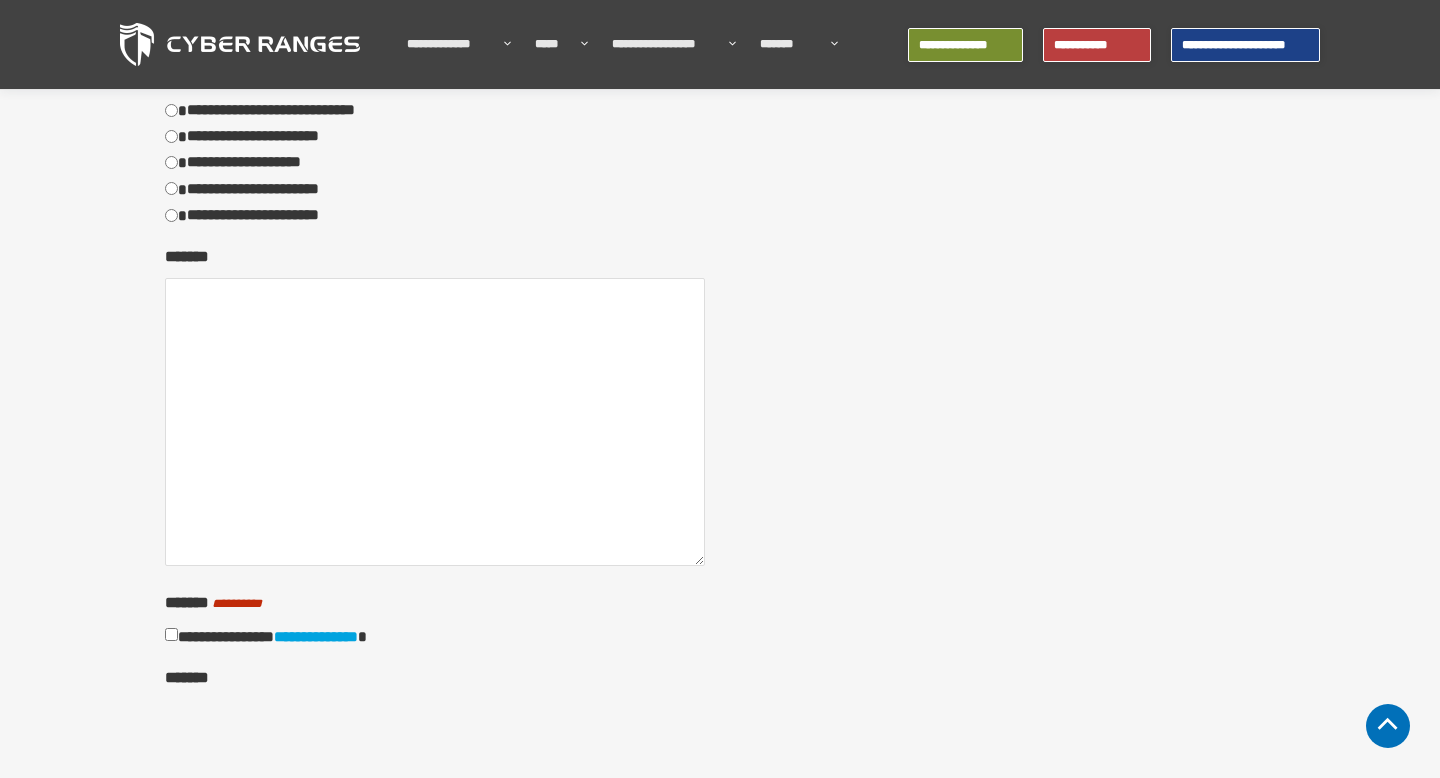 scroll, scrollTop: 1158, scrollLeft: 0, axis: vertical 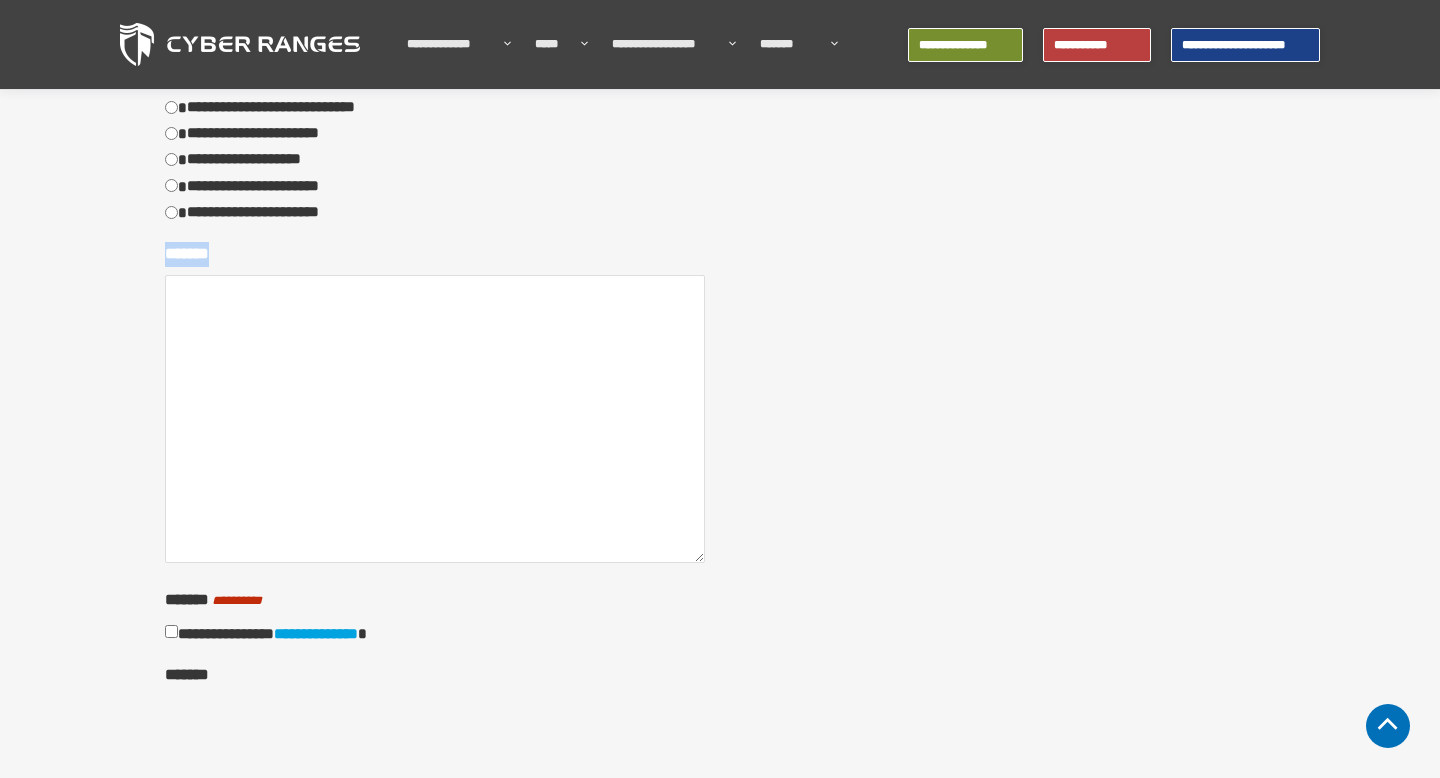 drag, startPoint x: 164, startPoint y: 251, endPoint x: 252, endPoint y: 253, distance: 88.02273 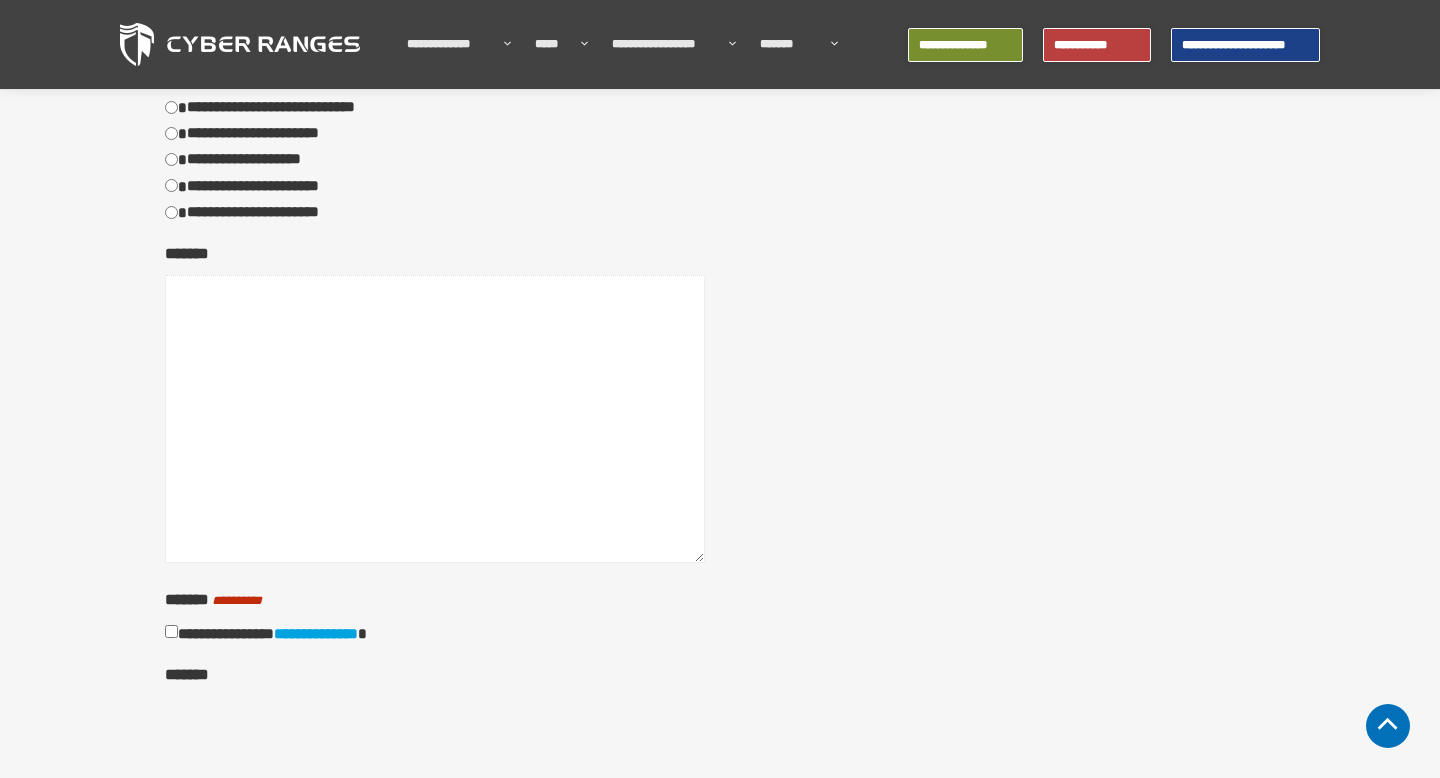 click on "*******" at bounding box center (435, 419) 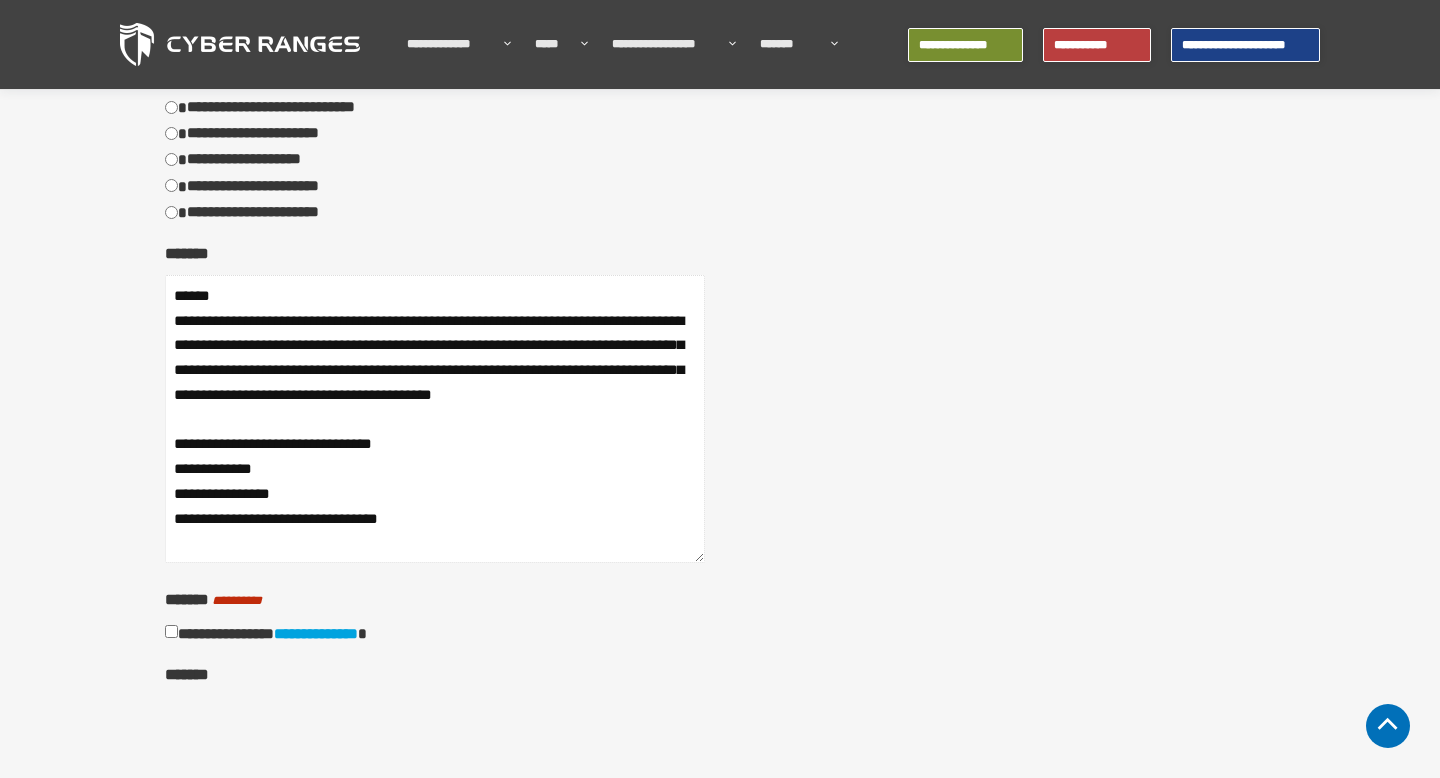click on "**********" at bounding box center [435, 419] 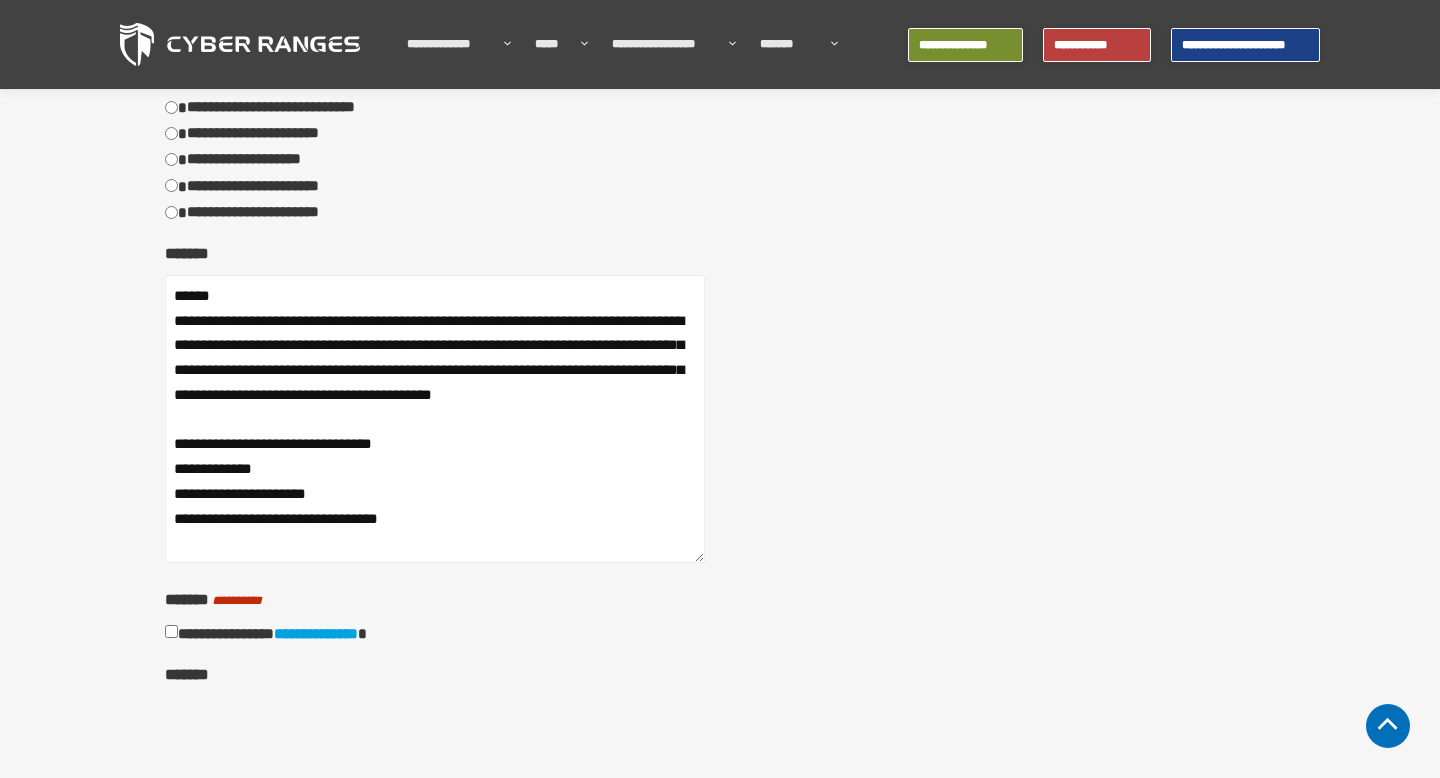 click on "**********" at bounding box center (435, 419) 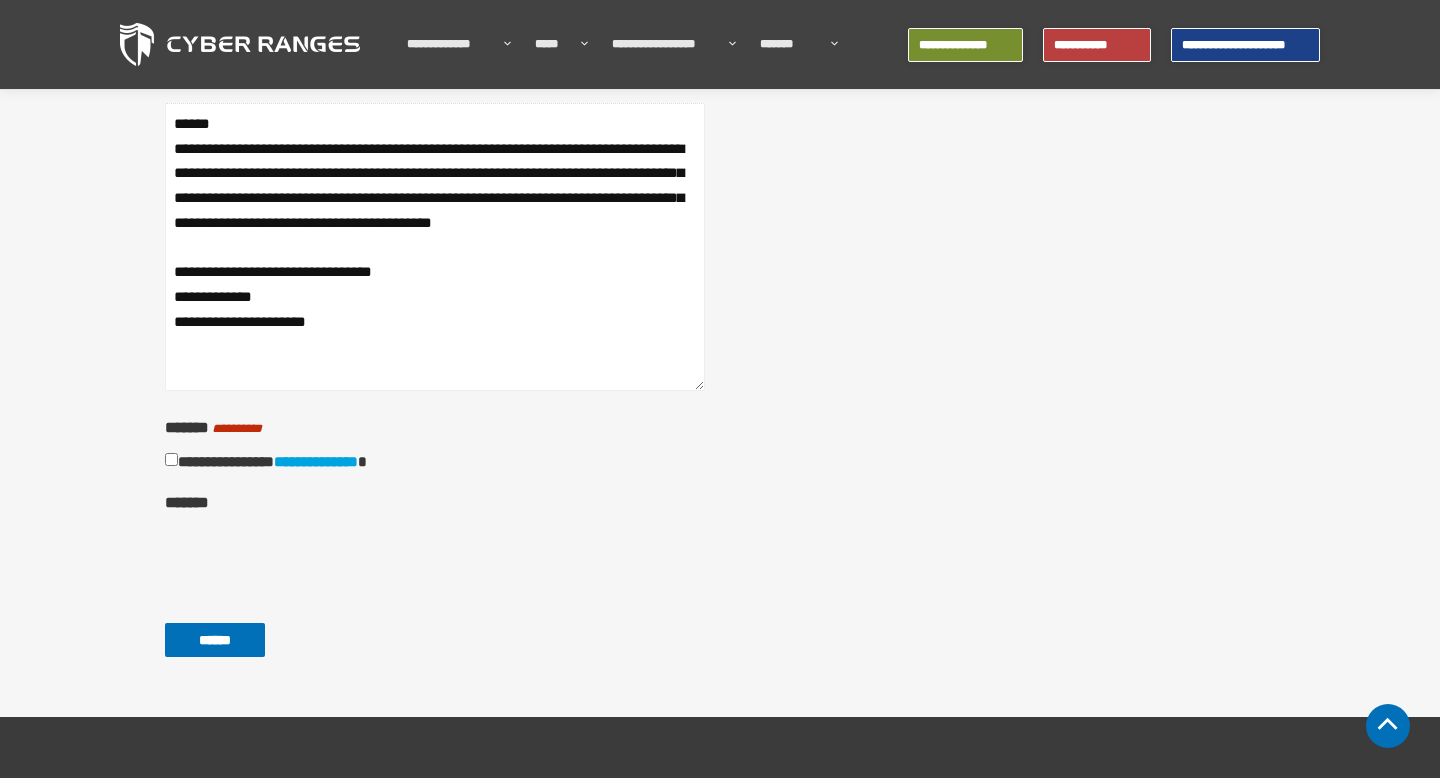 scroll, scrollTop: 1344, scrollLeft: 0, axis: vertical 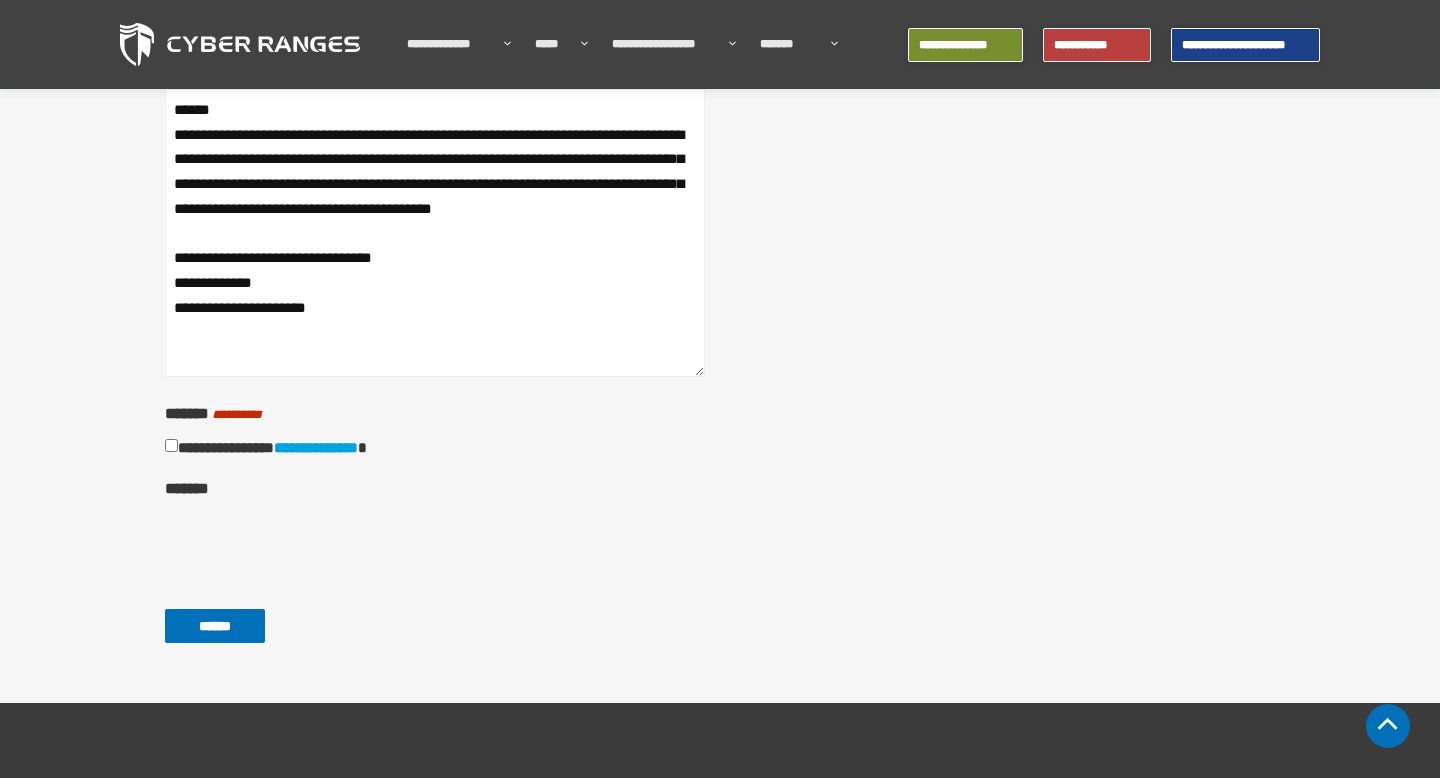 type on "**********" 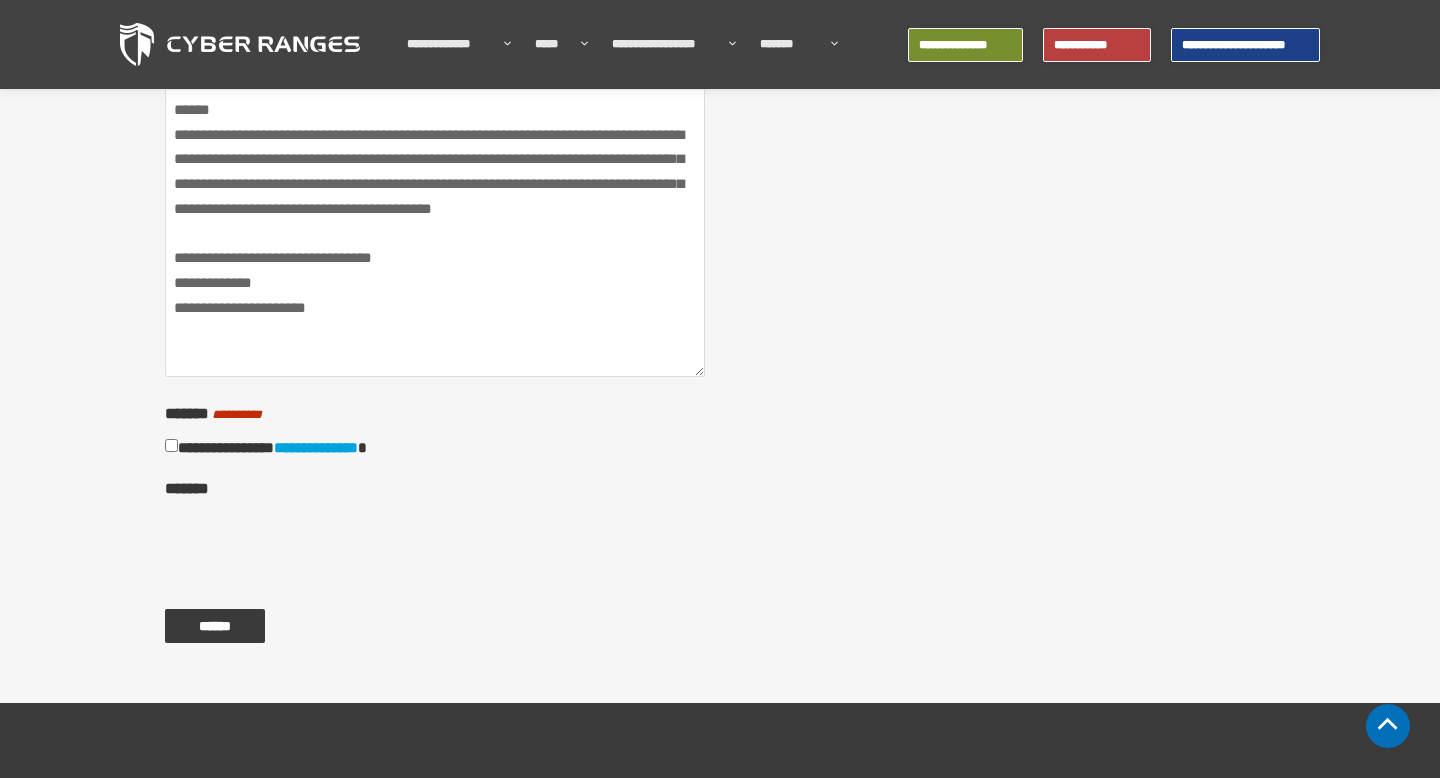 click on "******" at bounding box center (215, 626) 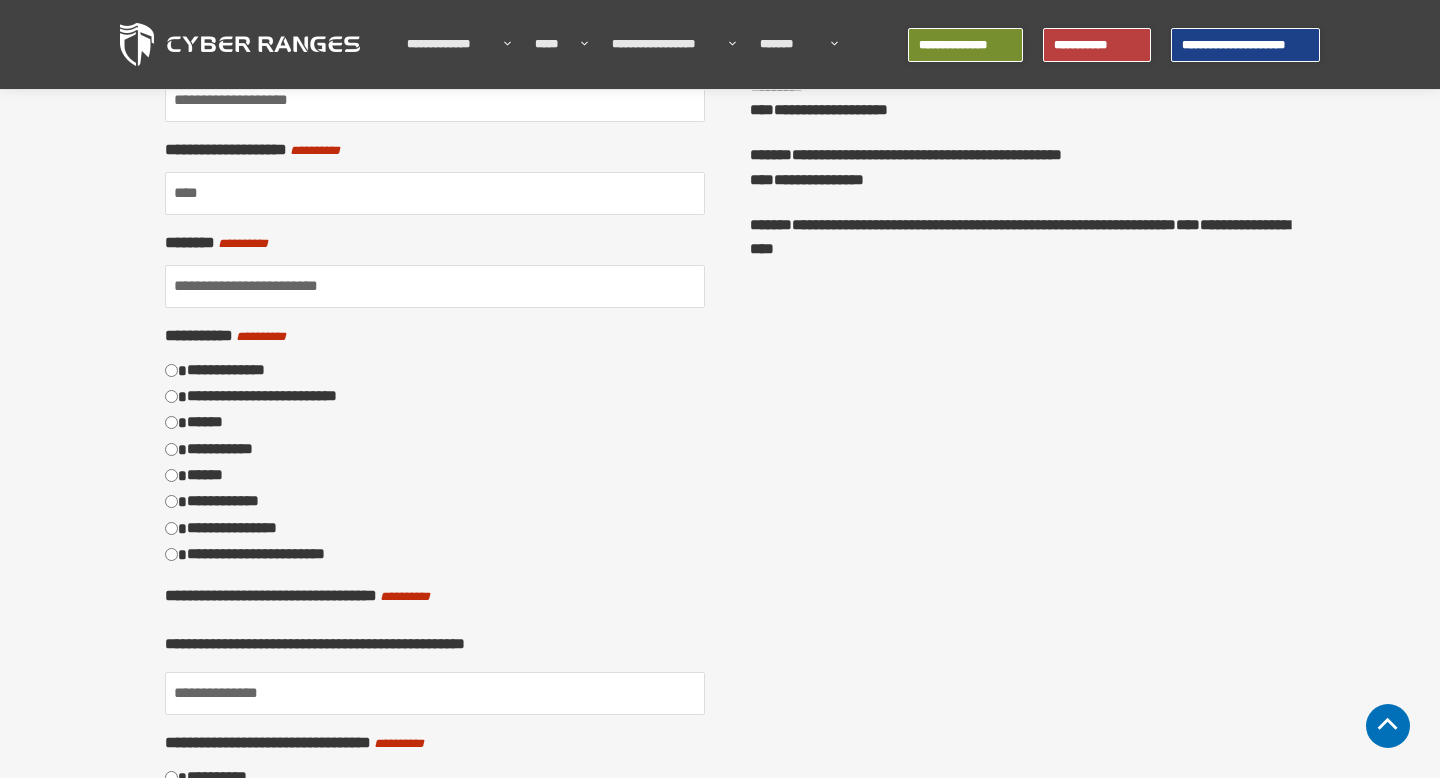 scroll, scrollTop: 457, scrollLeft: 0, axis: vertical 